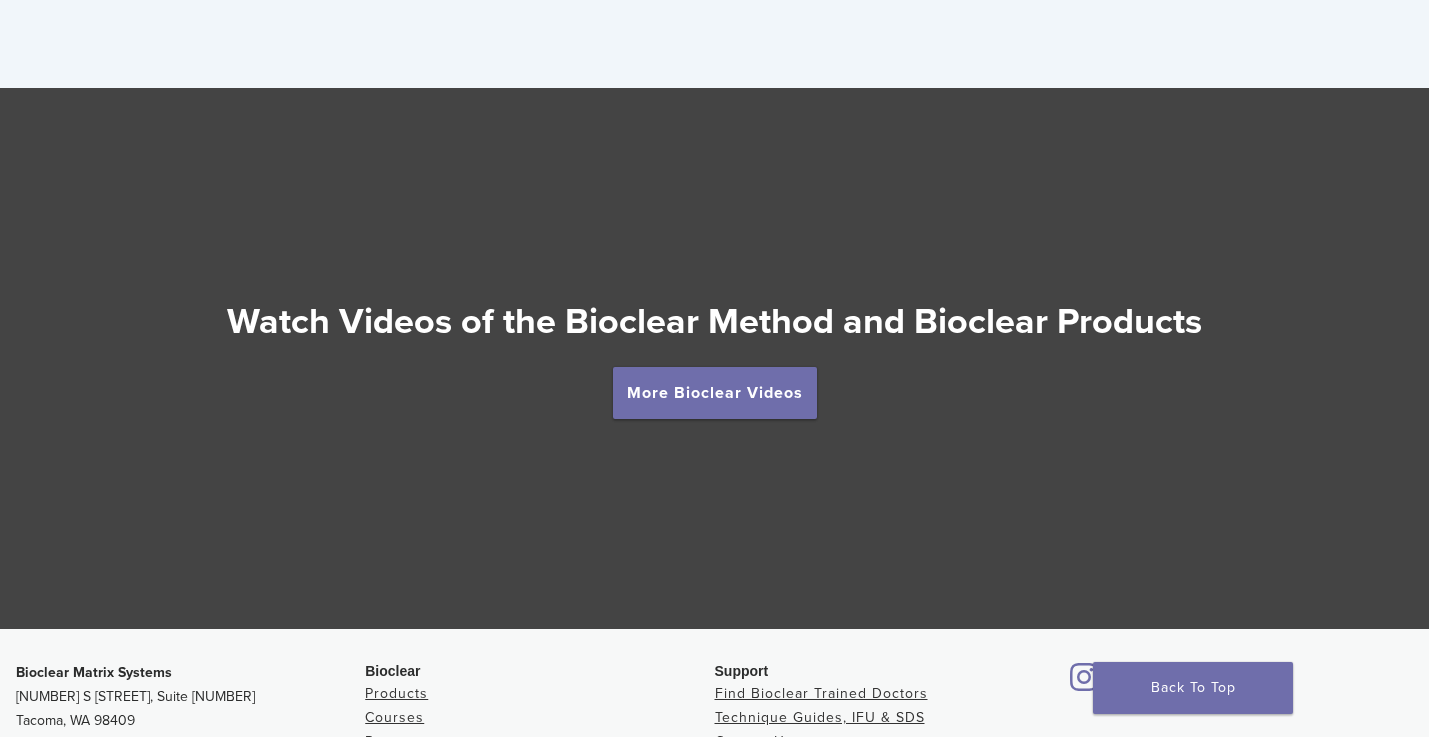 scroll, scrollTop: 3500, scrollLeft: 0, axis: vertical 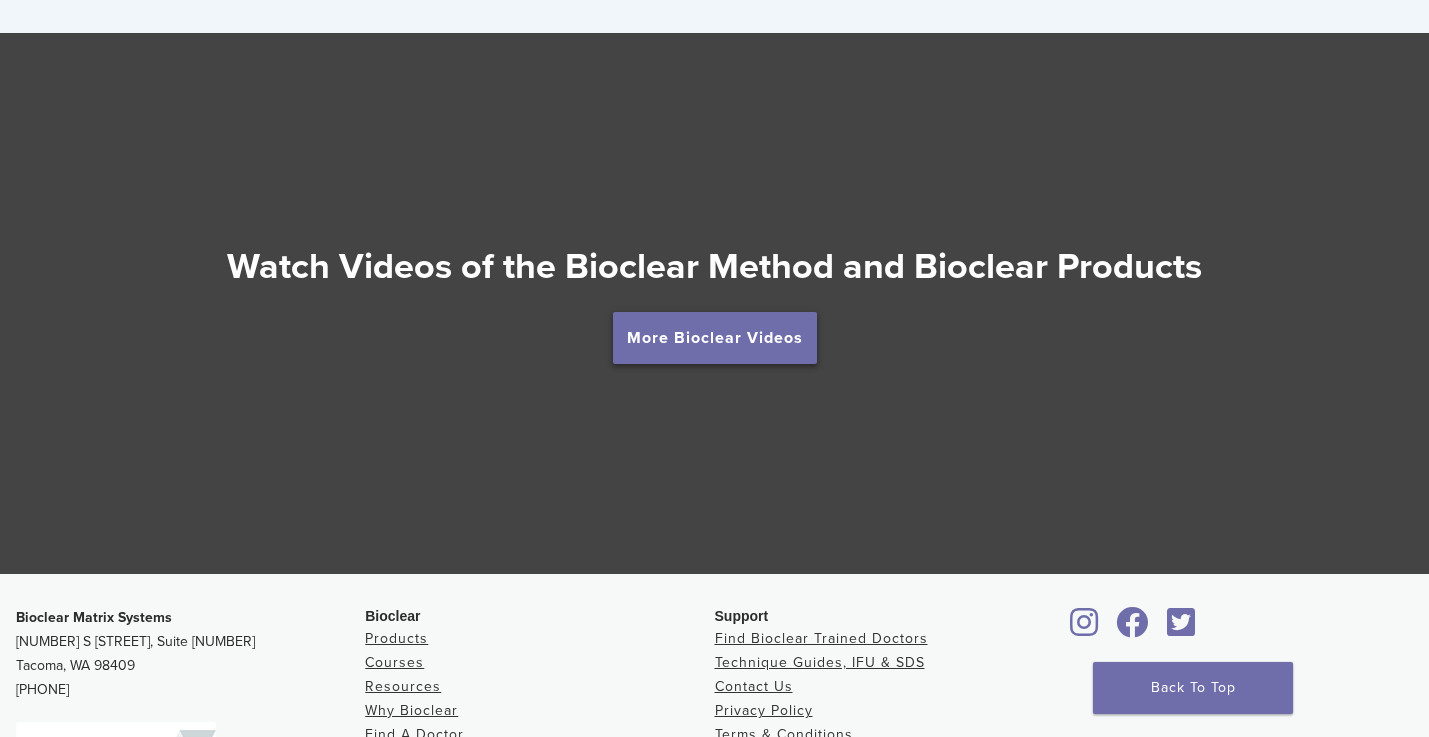 click on "More Bioclear  Videos" at bounding box center (715, 338) 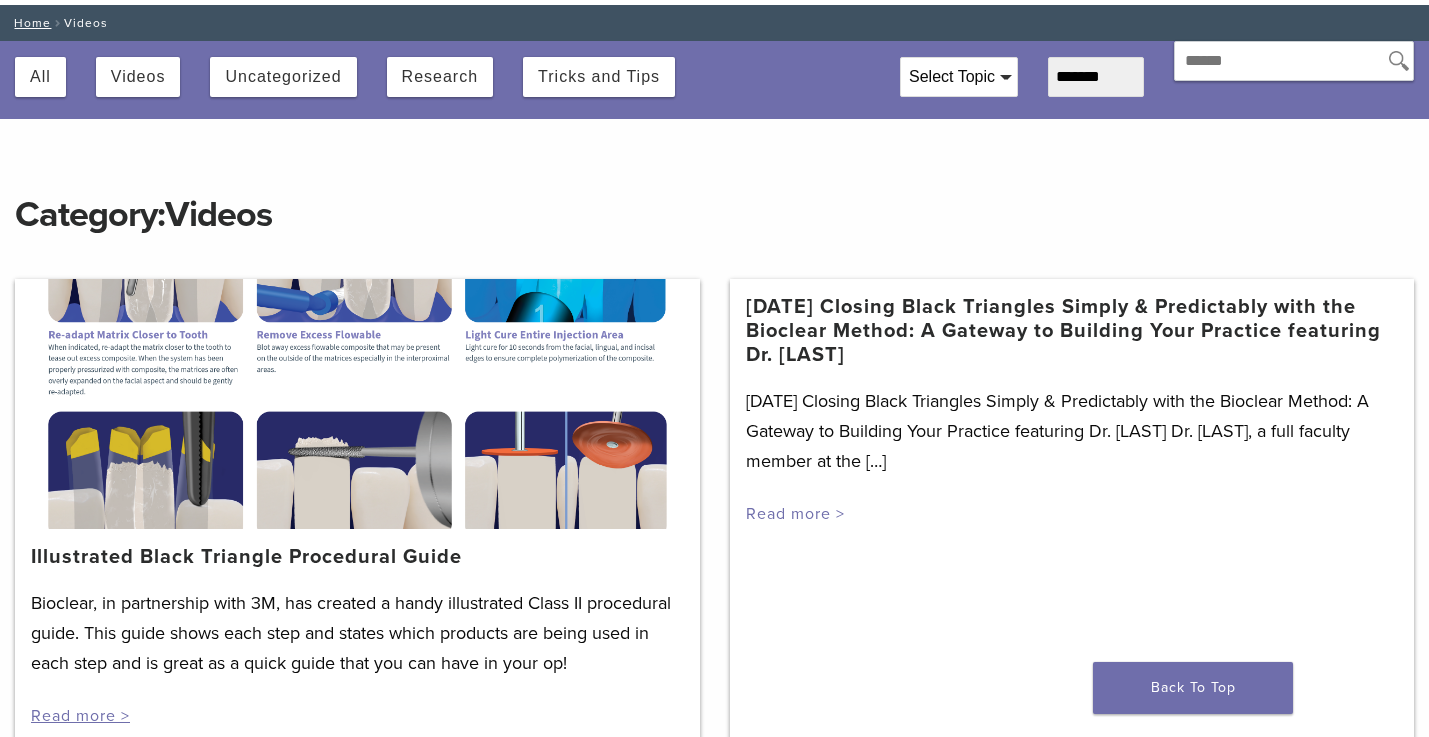 scroll, scrollTop: 0, scrollLeft: 0, axis: both 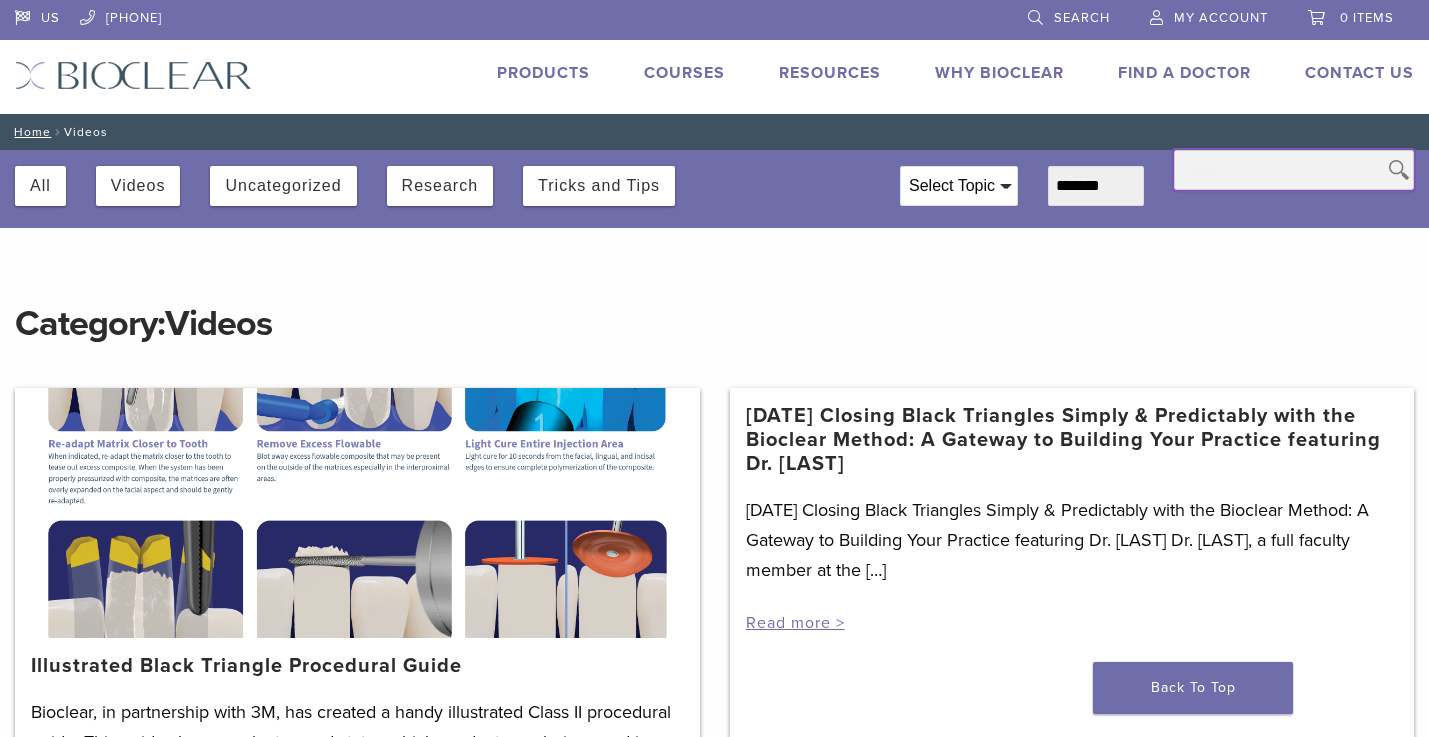 click at bounding box center [1294, 170] 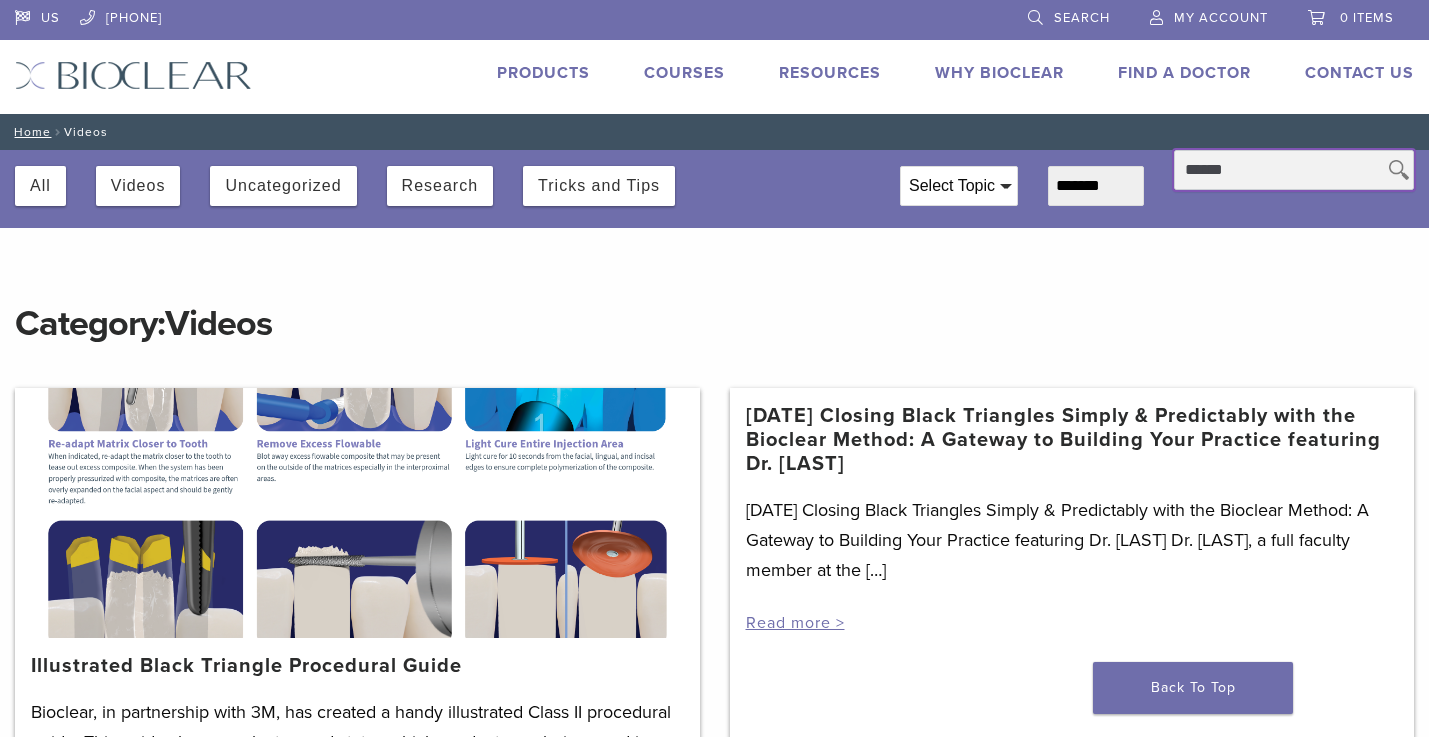 type on "******" 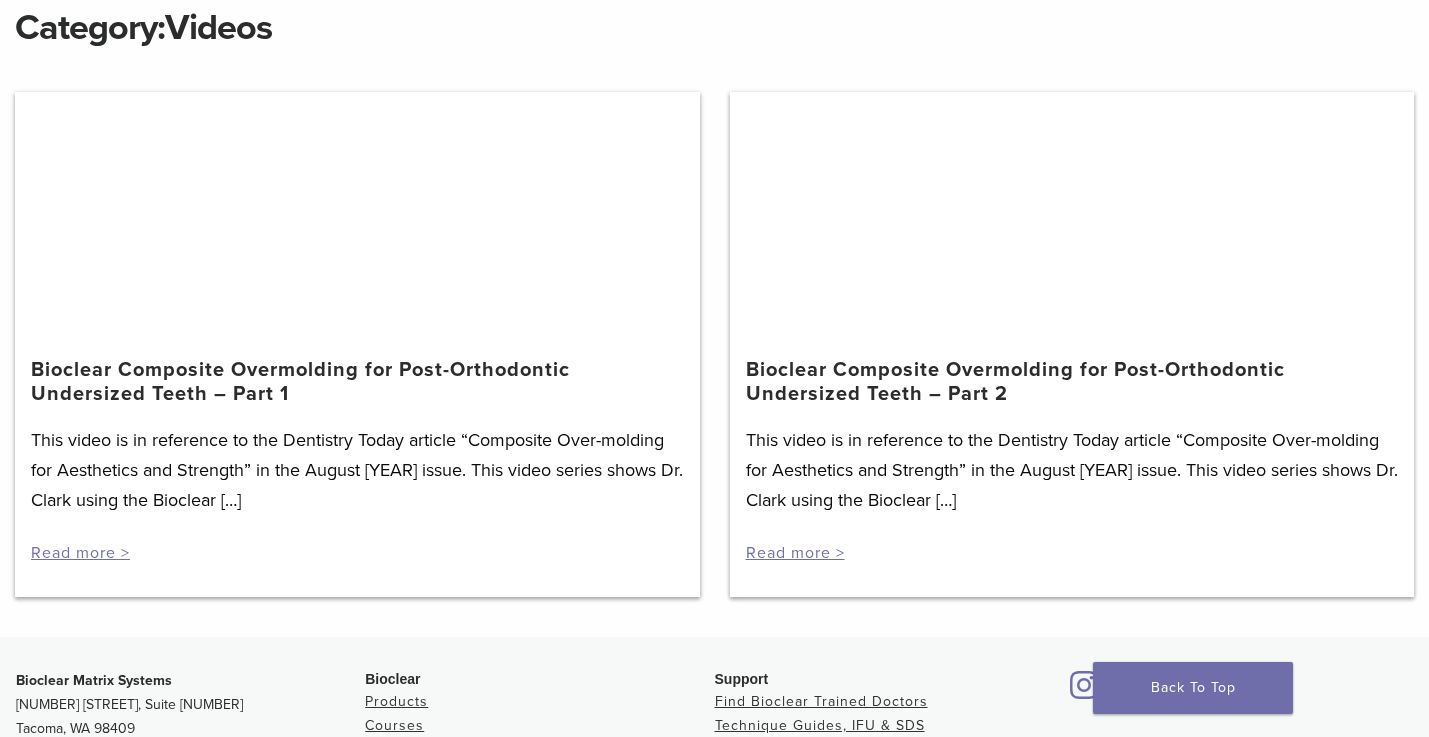 scroll, scrollTop: 300, scrollLeft: 0, axis: vertical 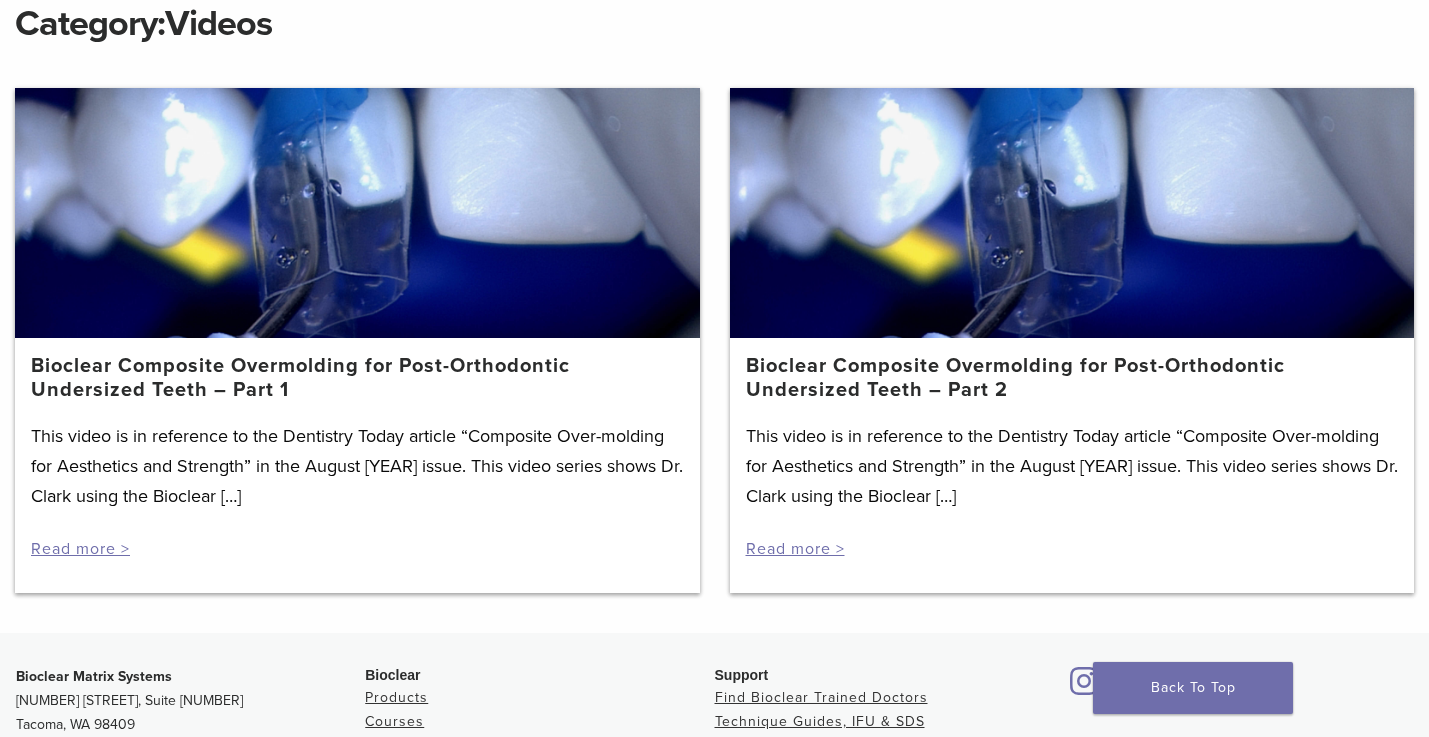 click on "This video is in reference to the Dentistry Today article “Composite Over-molding for Aesthetics and Strength” in the August 2014 issue. This video series shows Dr. Clark using the Bioclear […]
Read more >" at bounding box center (357, 490) 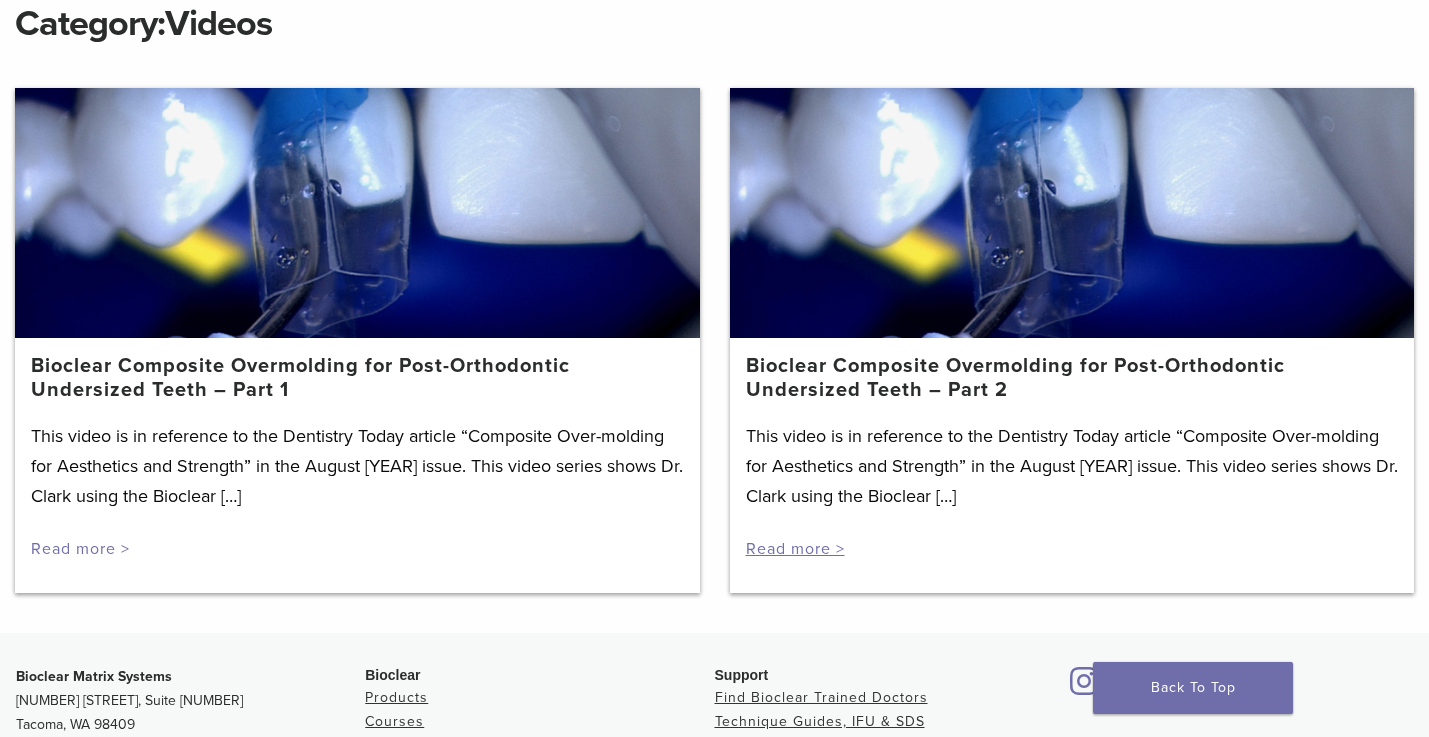 click on "Read more >" at bounding box center [80, 549] 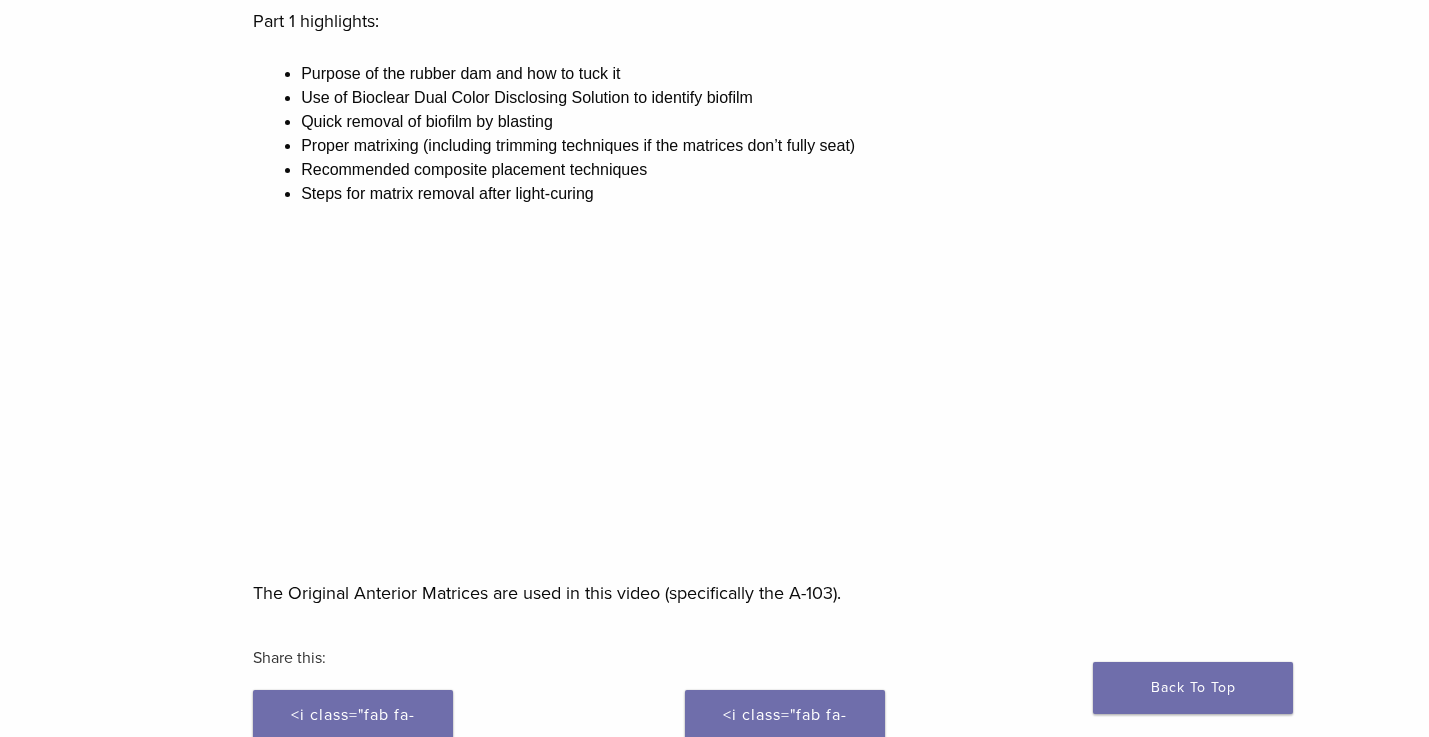 scroll, scrollTop: 300, scrollLeft: 0, axis: vertical 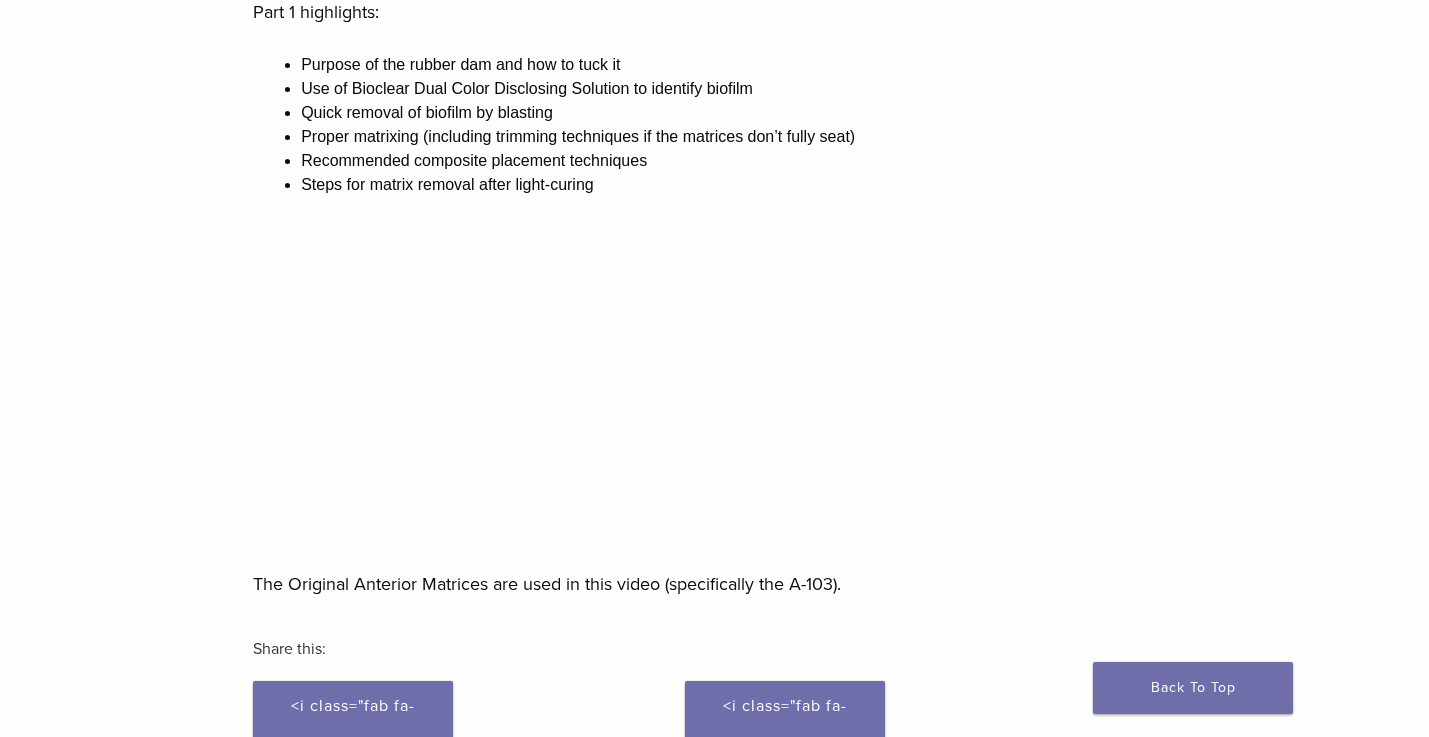 click at bounding box center (714, 382) 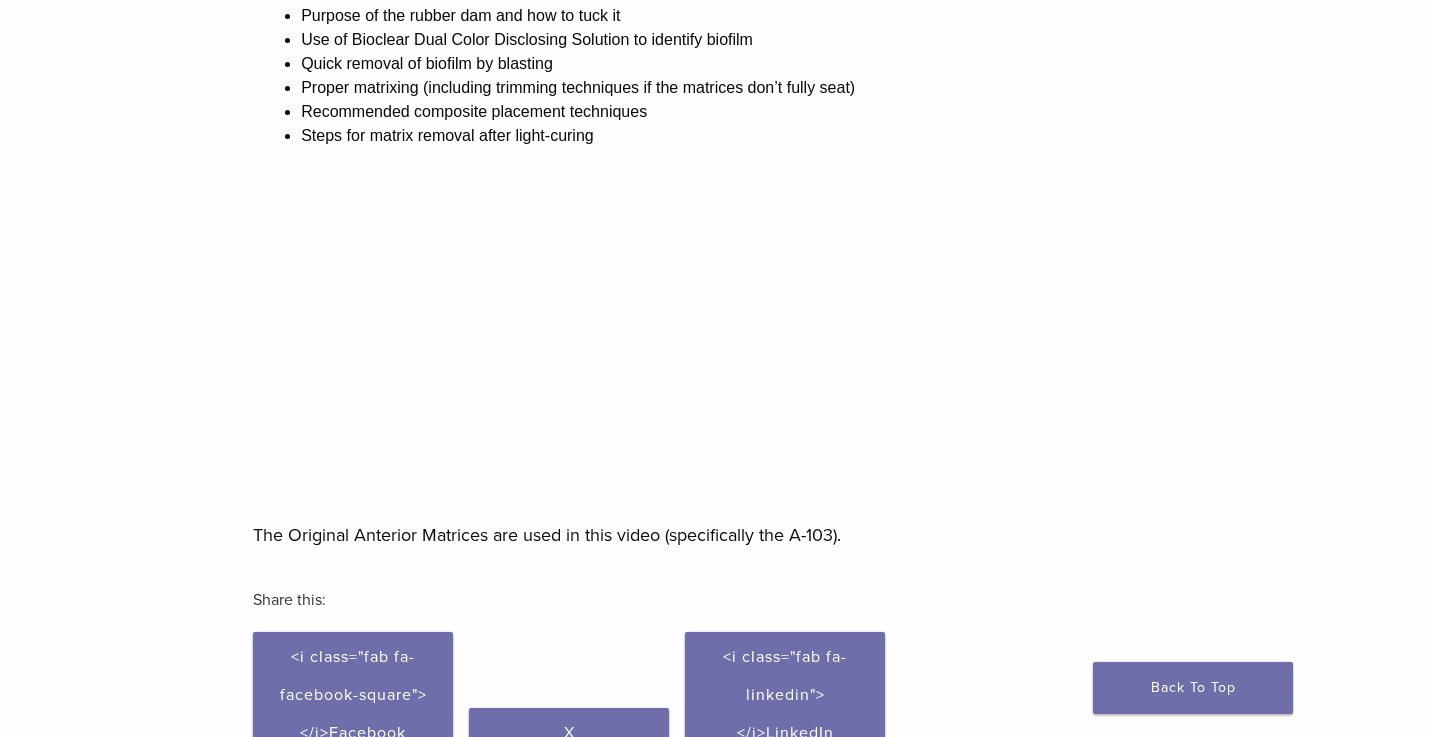 scroll, scrollTop: 300, scrollLeft: 0, axis: vertical 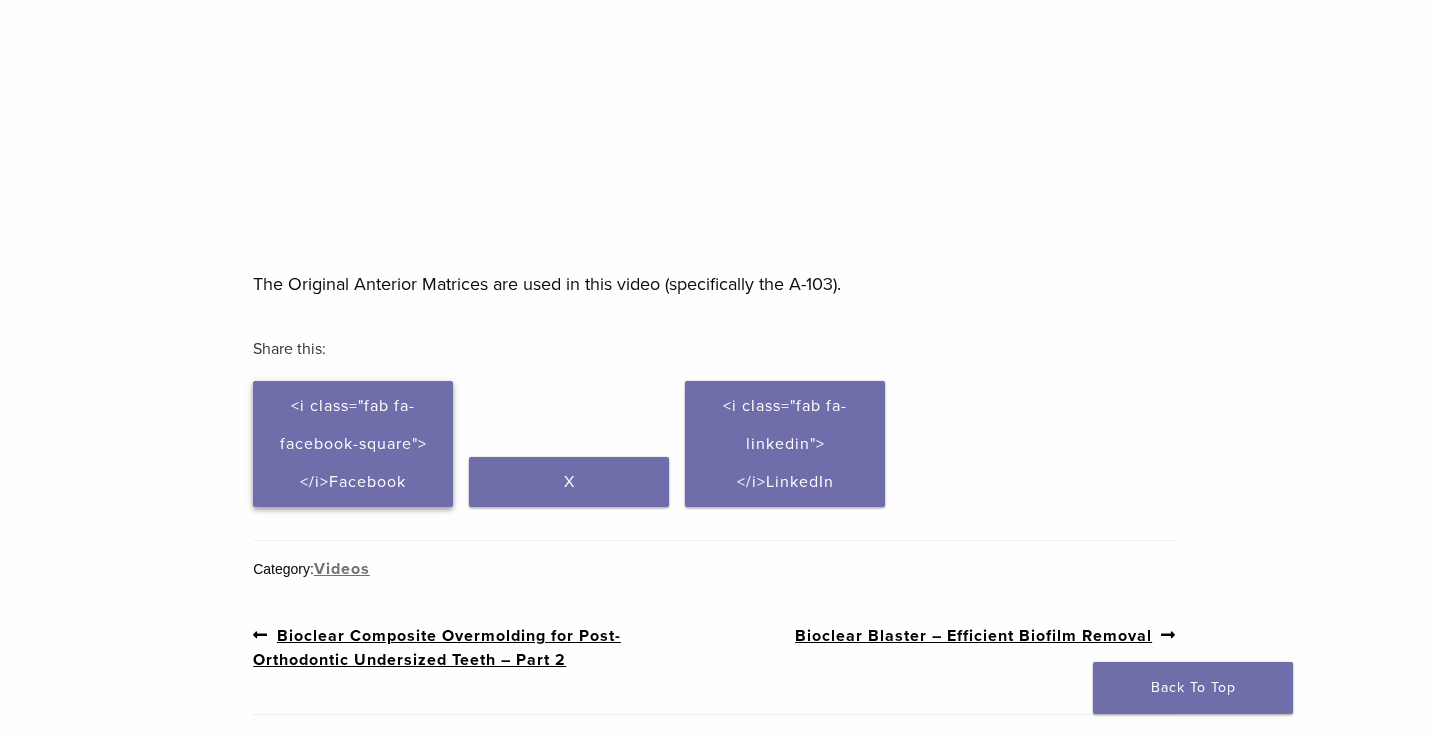 click on "<i class="fab fa-facebook-square"></i>Facebook" at bounding box center (353, 444) 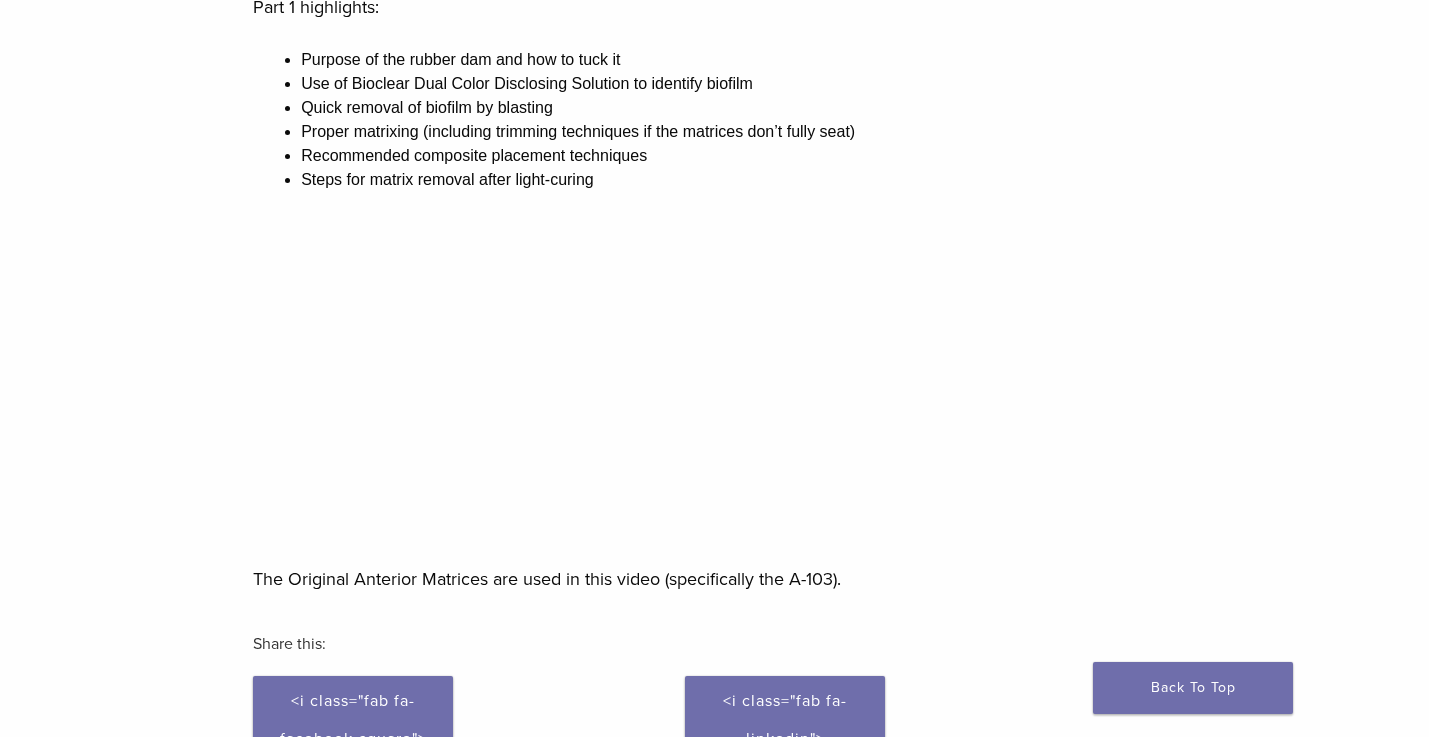 scroll, scrollTop: 300, scrollLeft: 0, axis: vertical 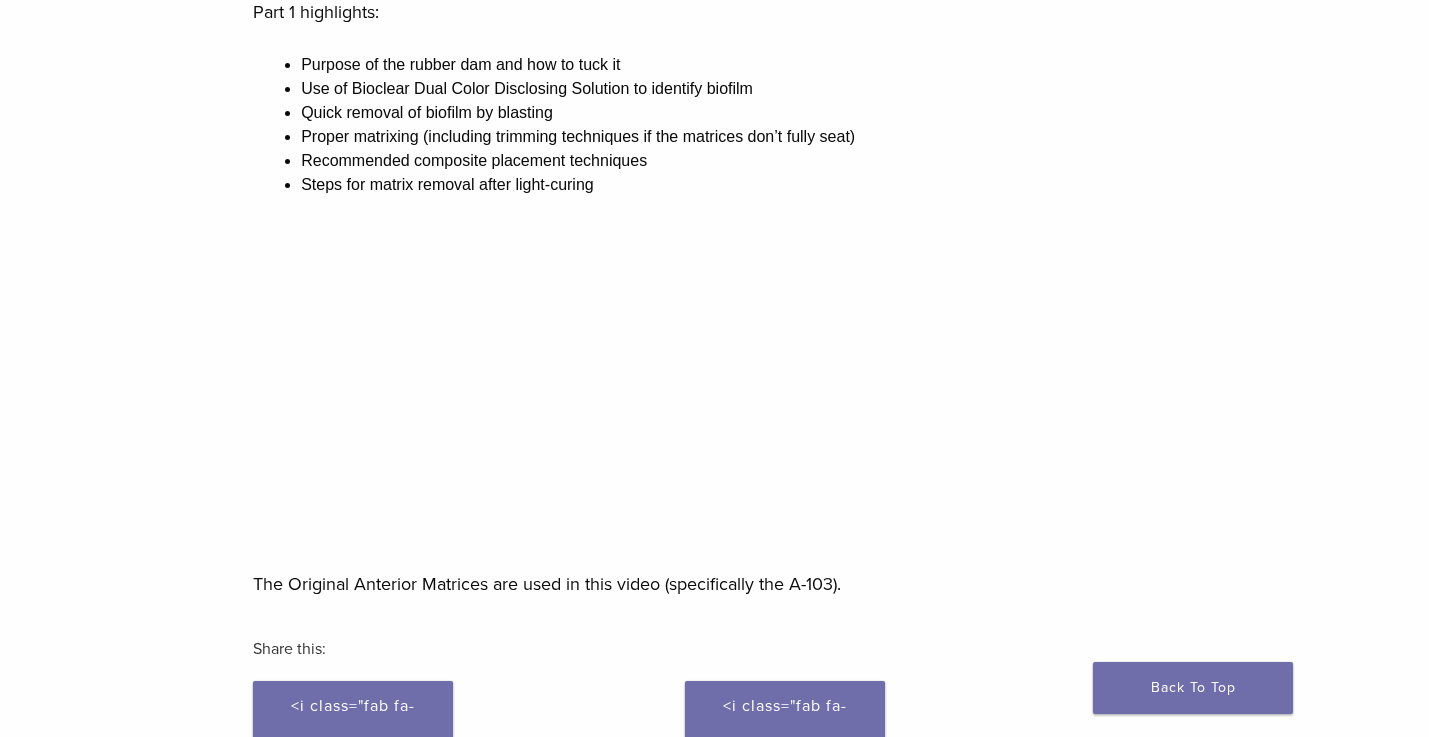click at bounding box center (714, 382) 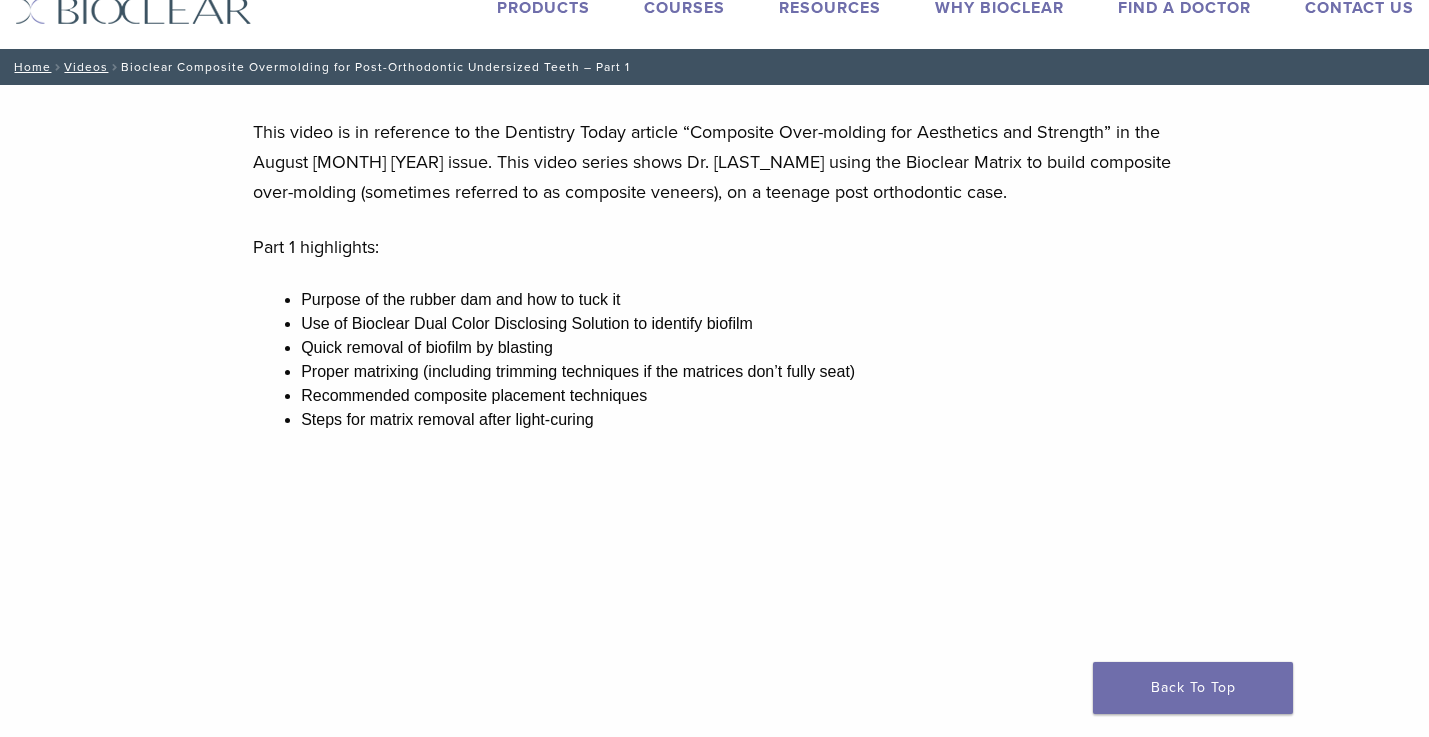 scroll, scrollTop: 100, scrollLeft: 0, axis: vertical 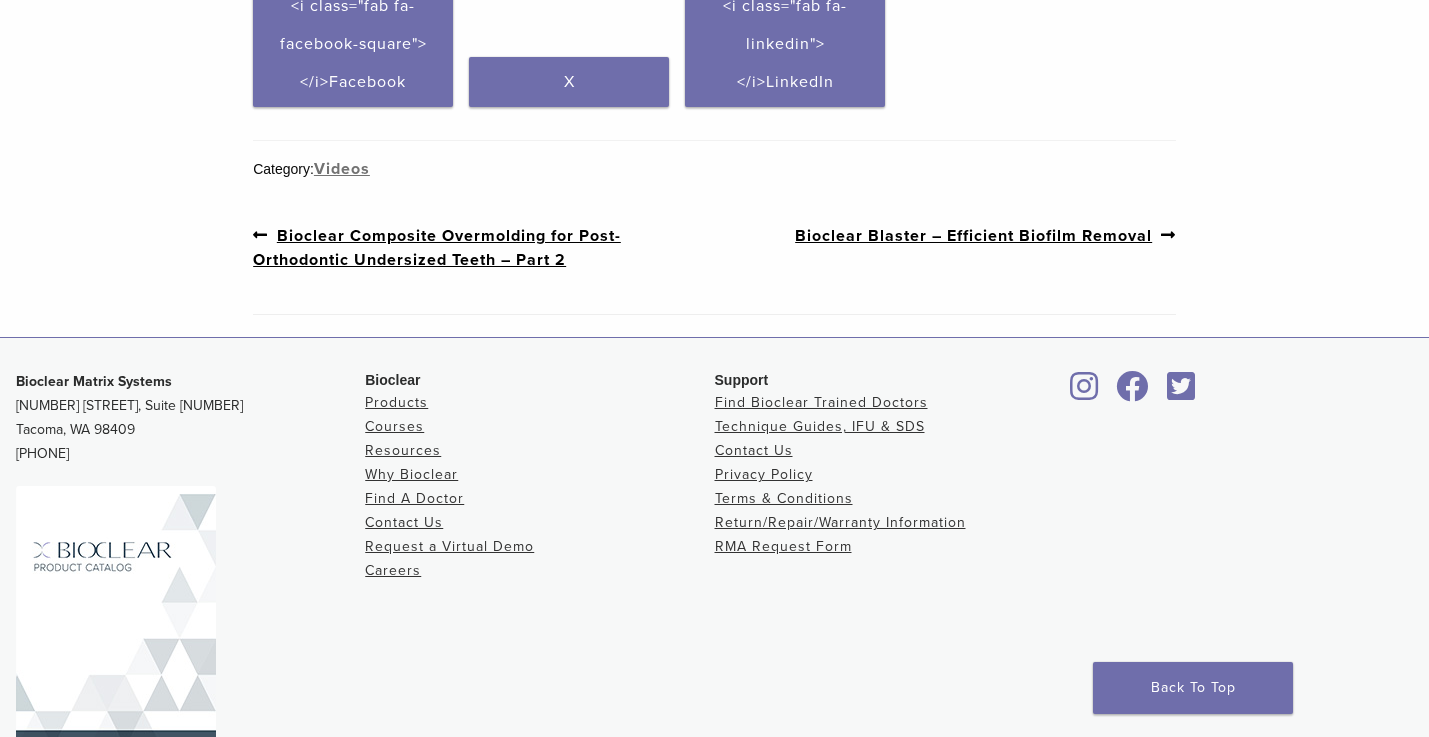 click on "Previous post:  Bioclear Composite Overmolding for Post-Orthodontic Undersized Teeth – Part 2" at bounding box center (483, 247) 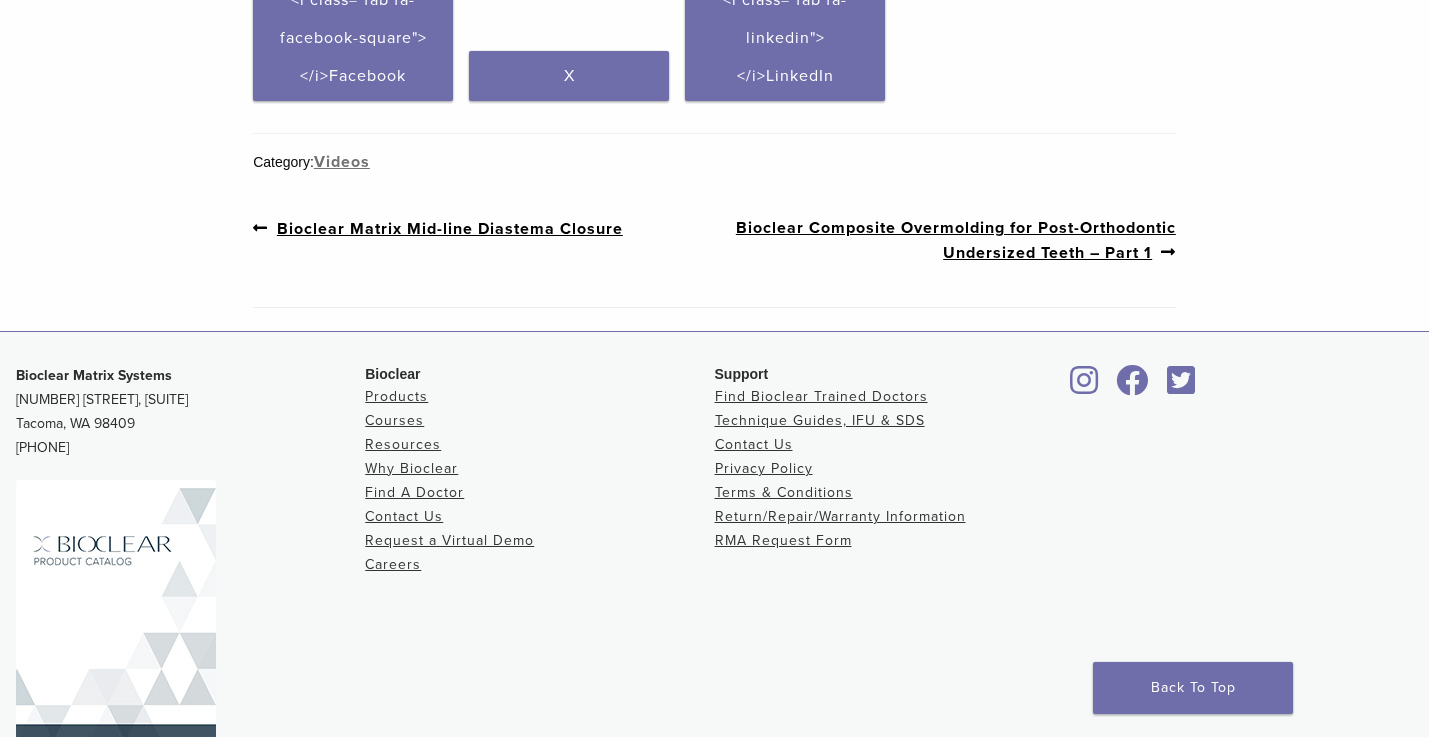 scroll, scrollTop: 952, scrollLeft: 0, axis: vertical 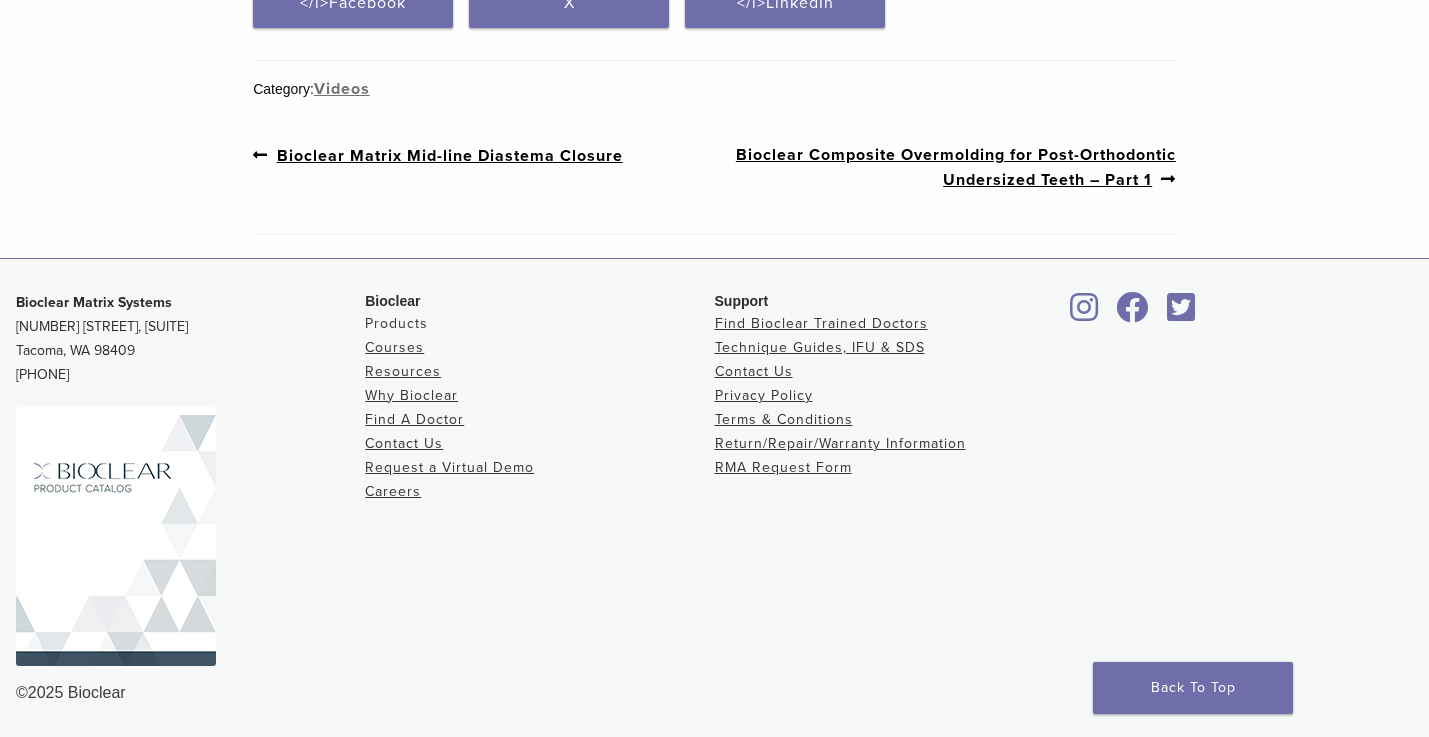 click on "Products" at bounding box center (396, 323) 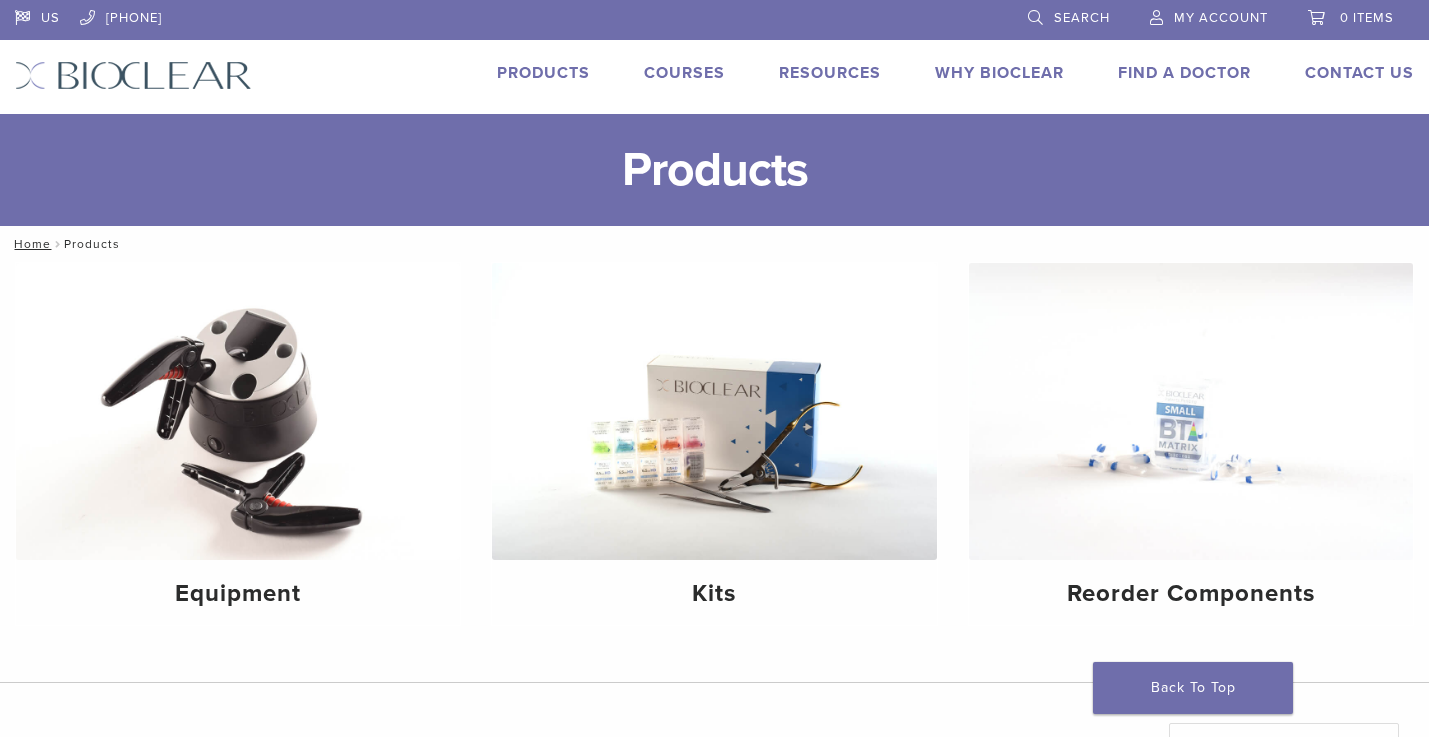 scroll, scrollTop: 0, scrollLeft: 0, axis: both 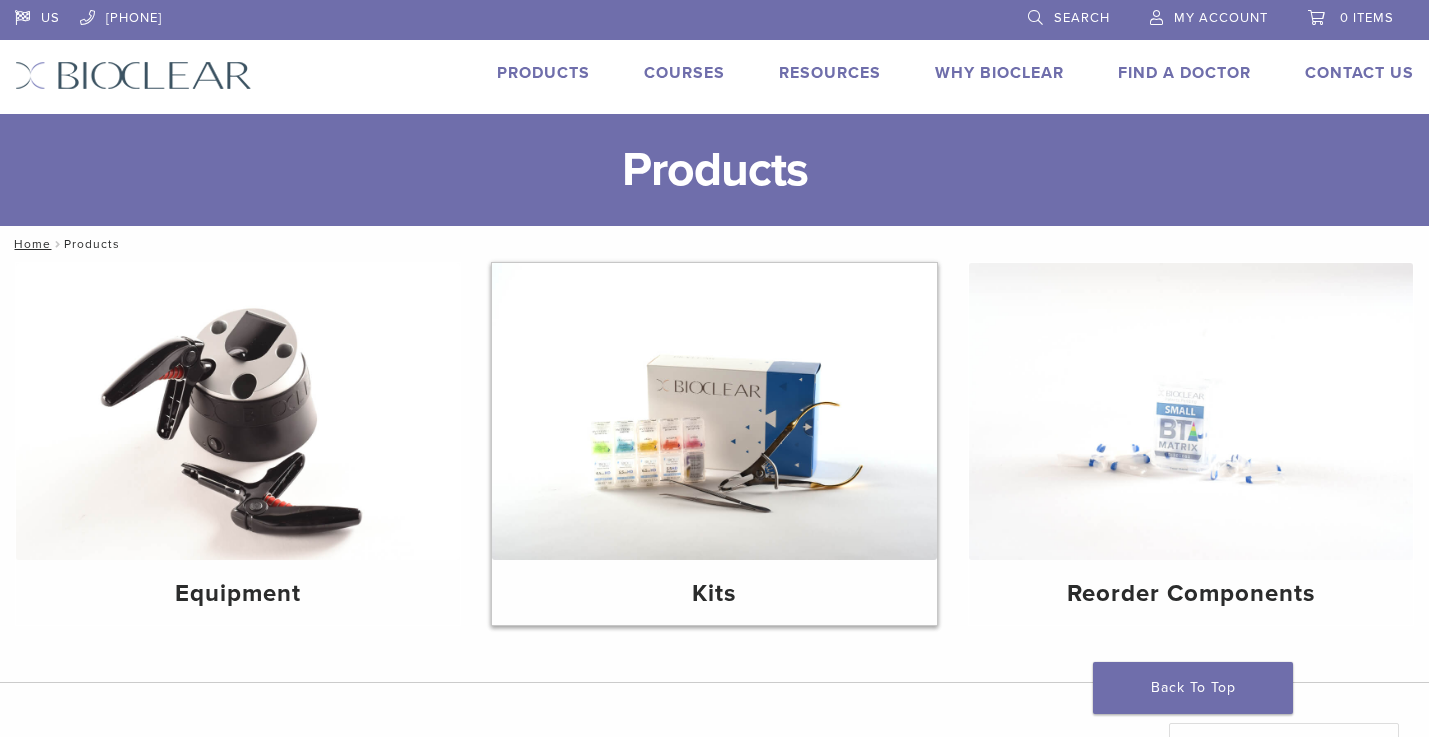 click at bounding box center [714, 411] 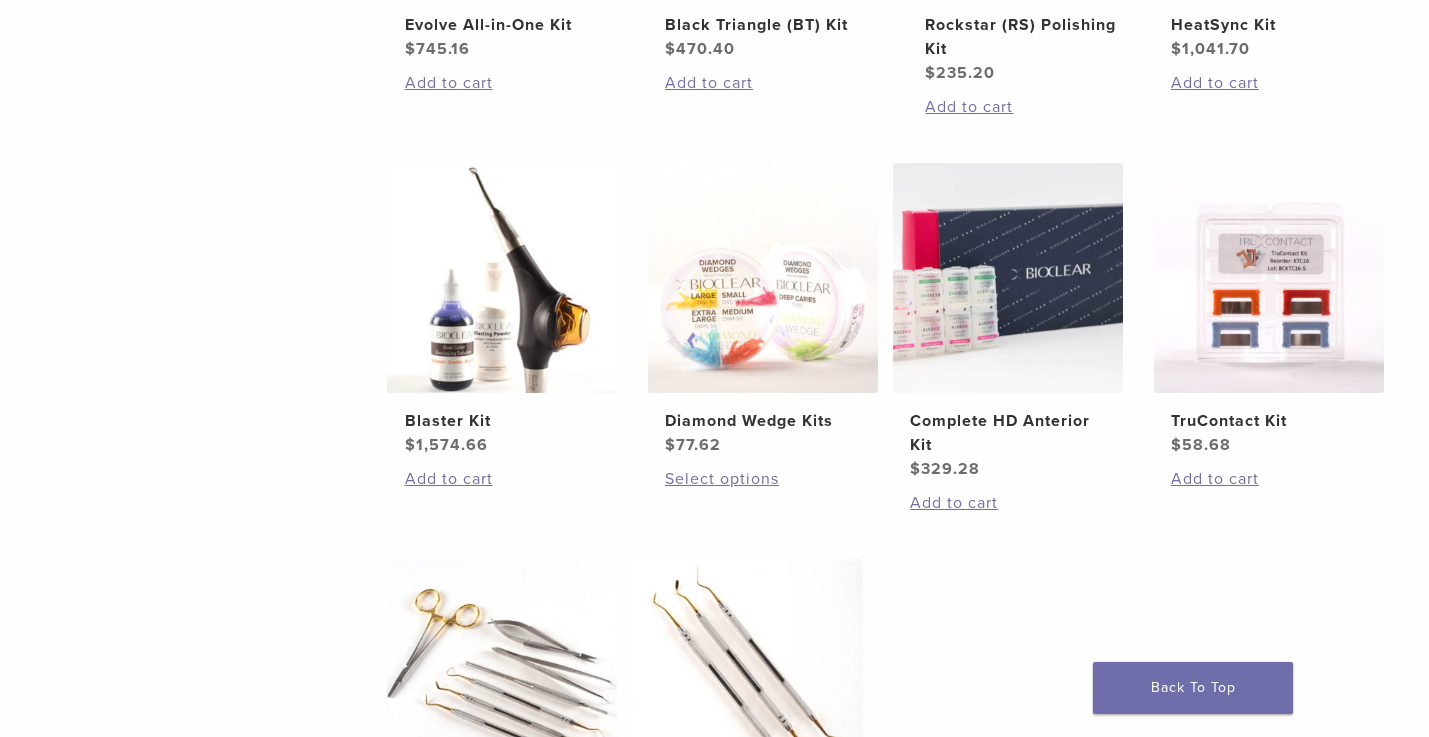 scroll, scrollTop: 700, scrollLeft: 0, axis: vertical 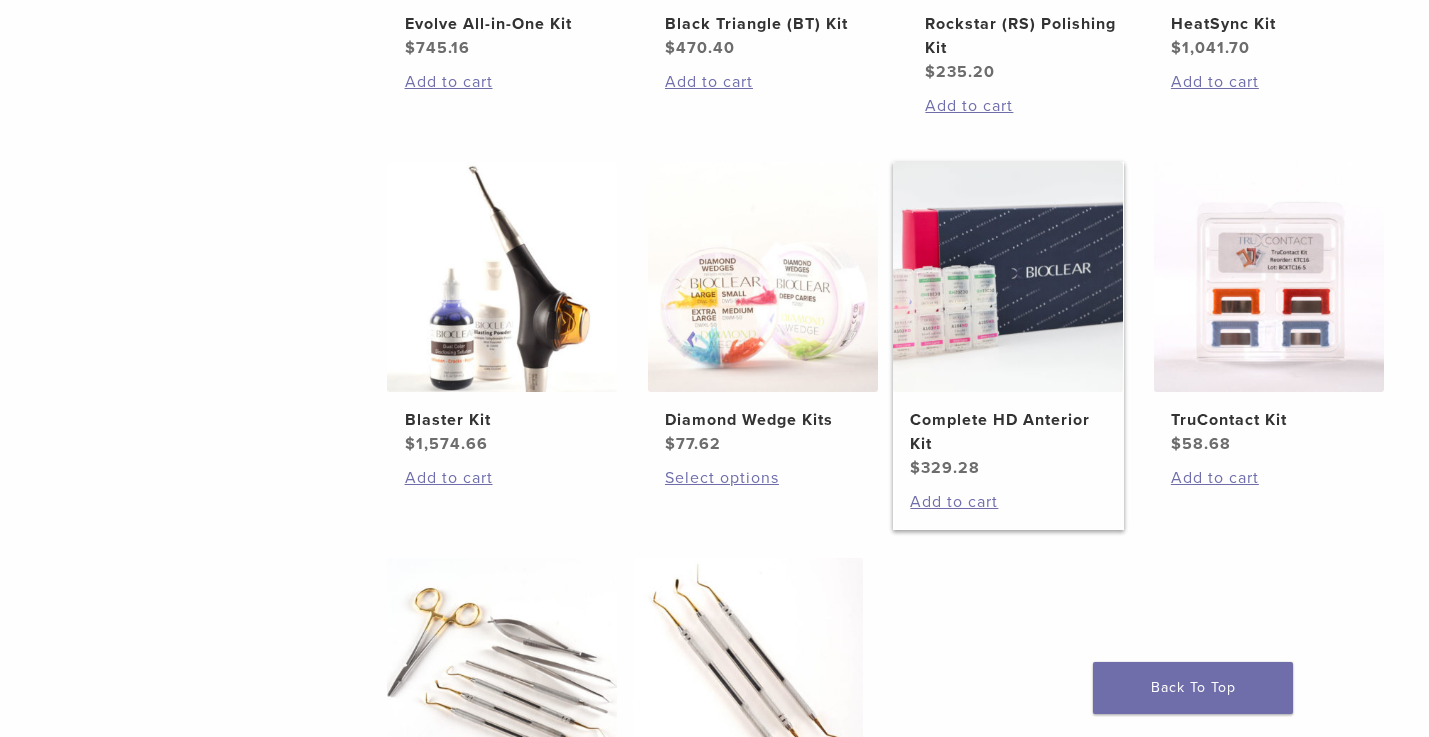 click on "Complete HD Anterior Kit" at bounding box center [1008, 432] 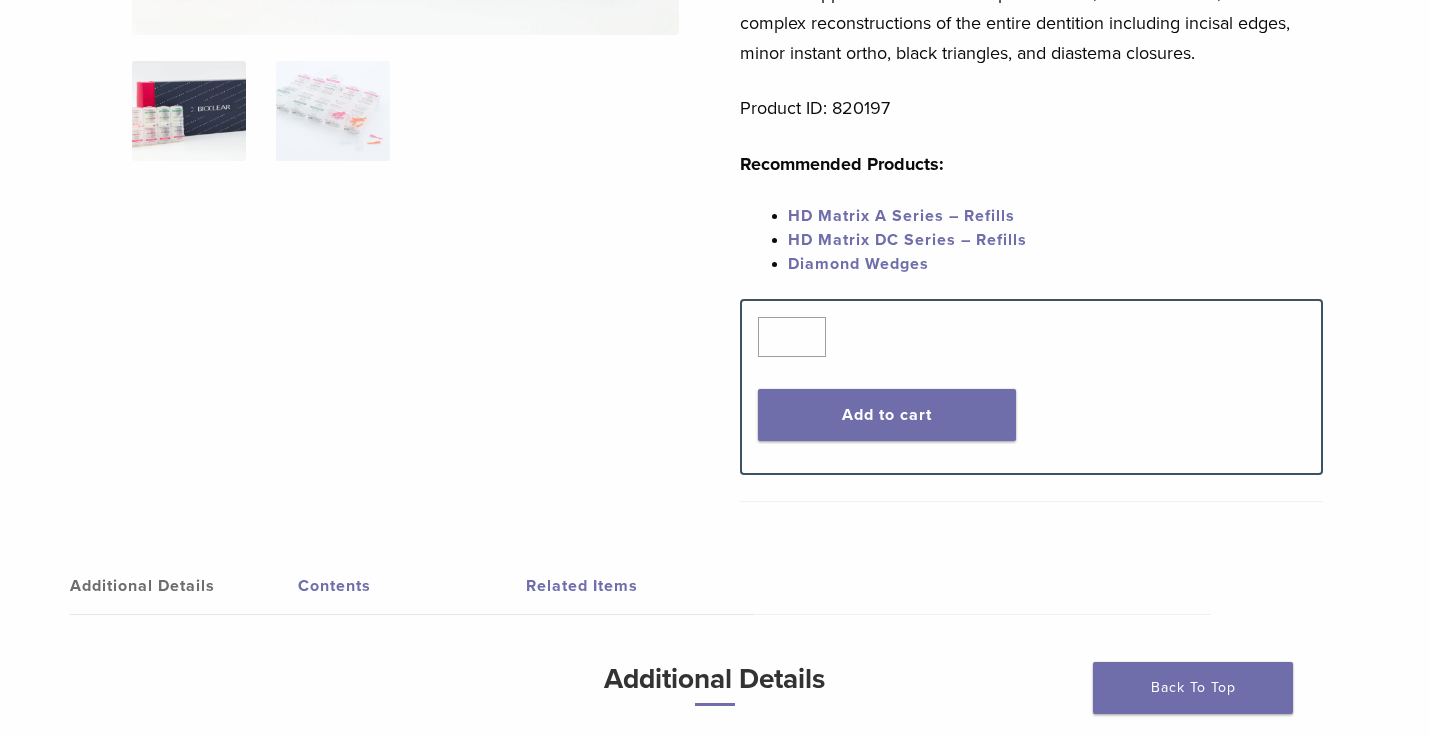 scroll, scrollTop: 300, scrollLeft: 0, axis: vertical 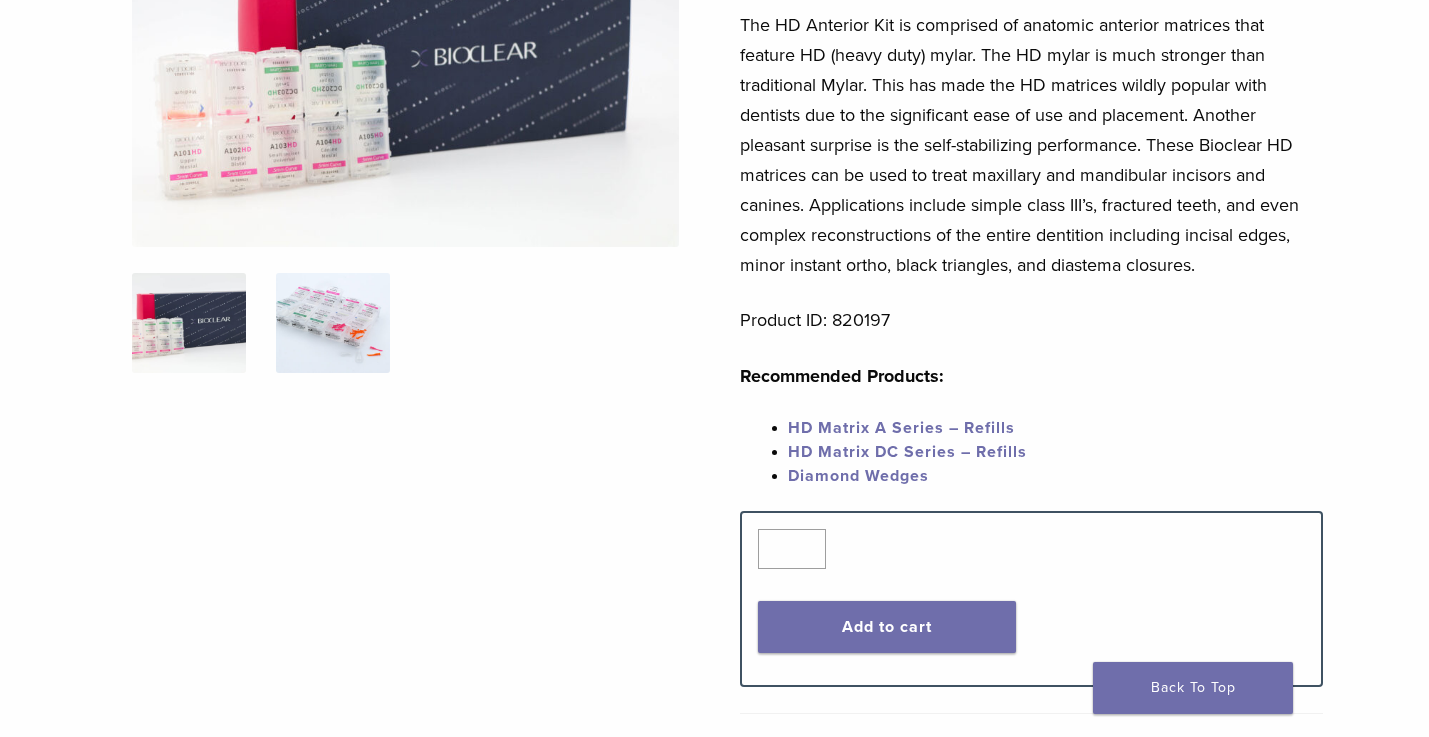 click at bounding box center [333, 323] 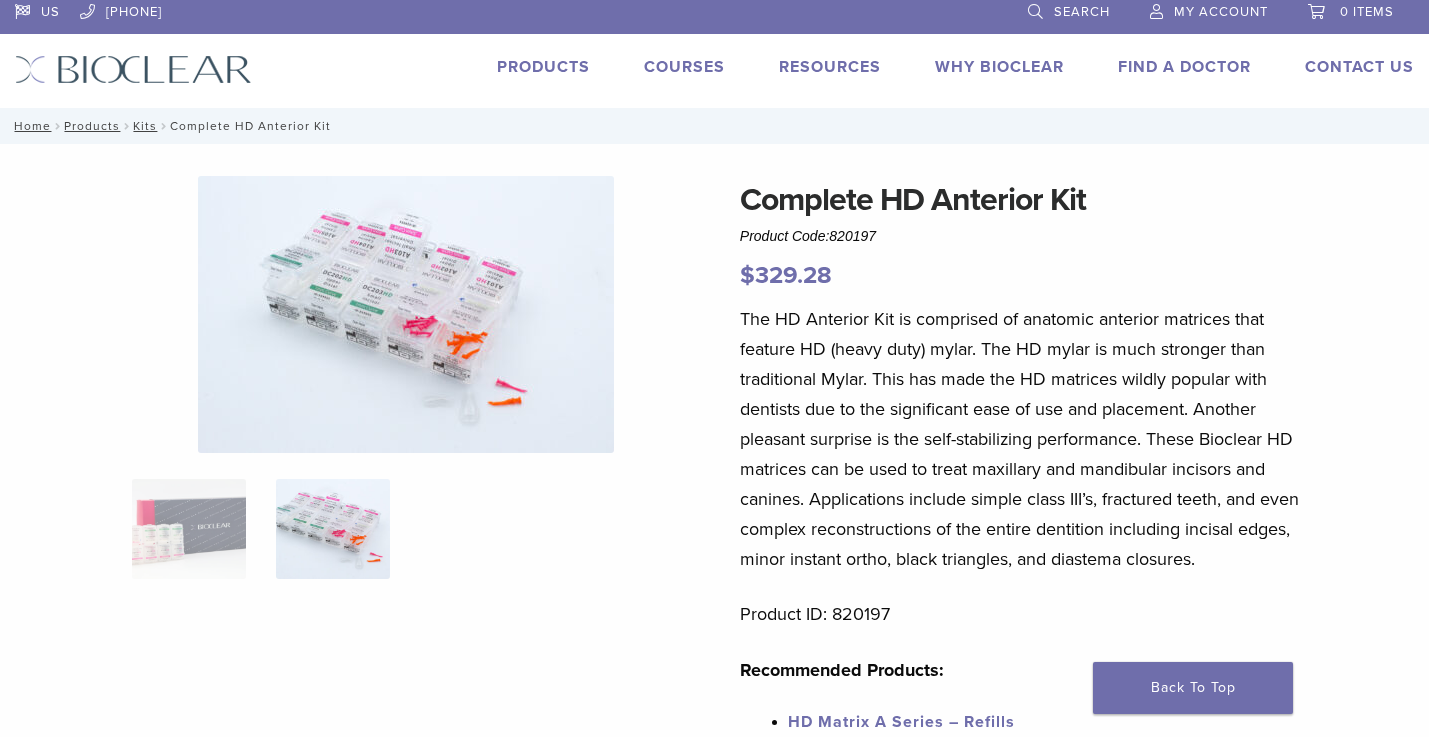 scroll, scrollTop: 0, scrollLeft: 0, axis: both 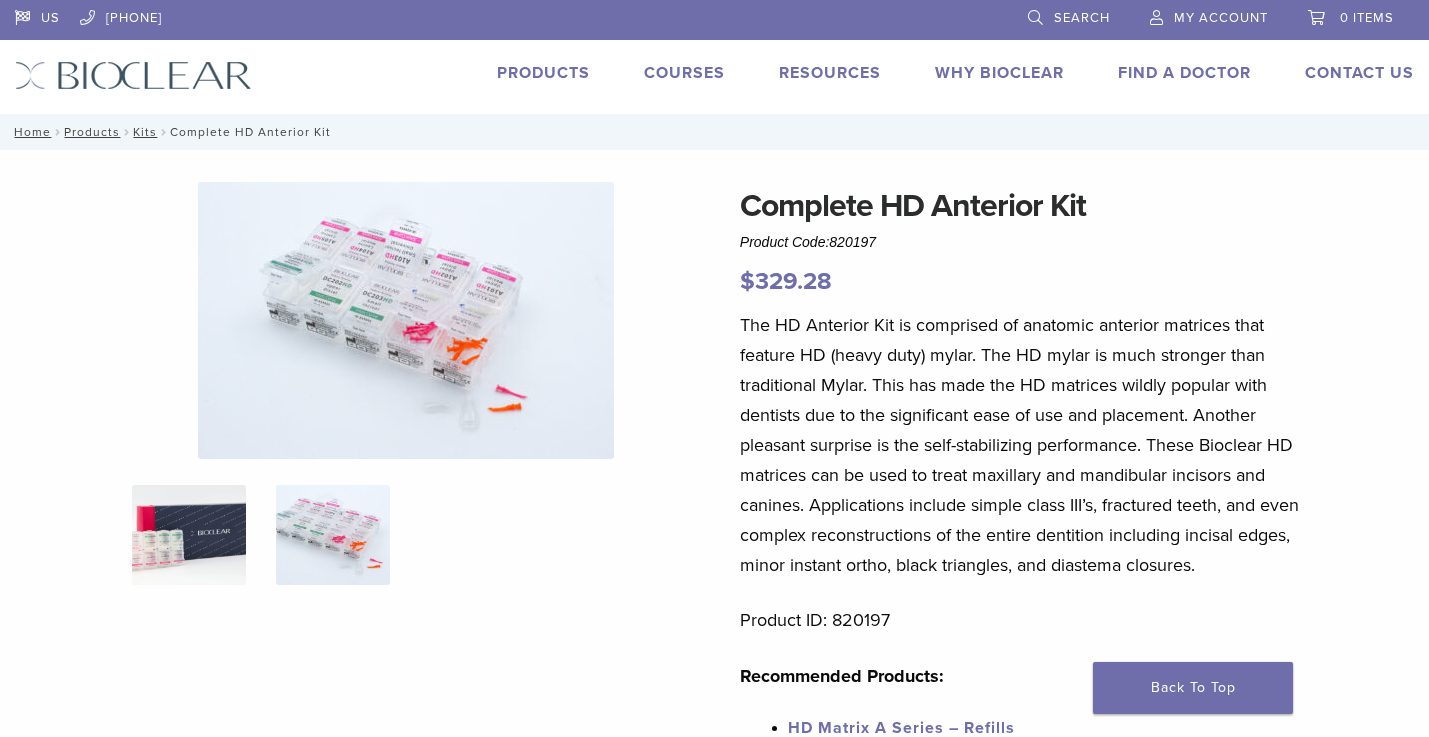 click at bounding box center (189, 535) 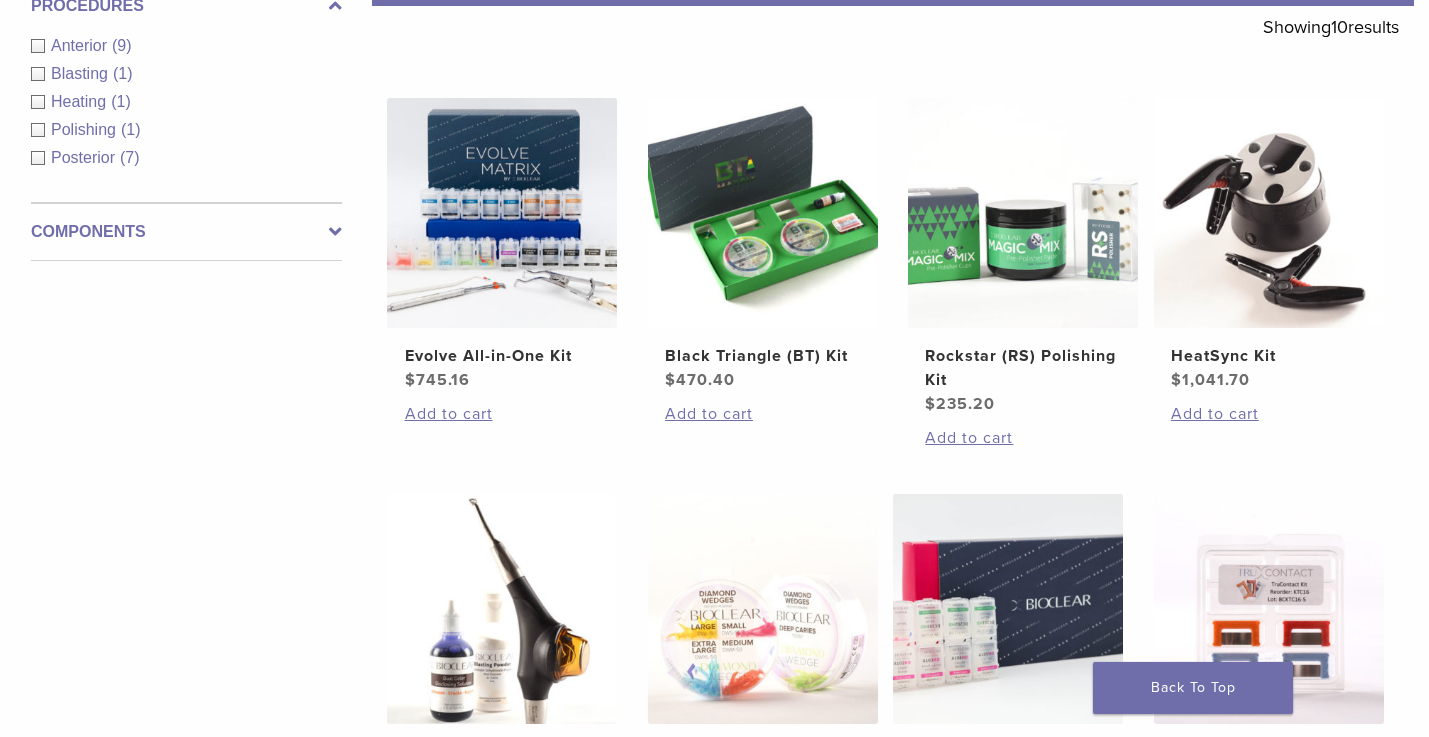 scroll, scrollTop: 200, scrollLeft: 0, axis: vertical 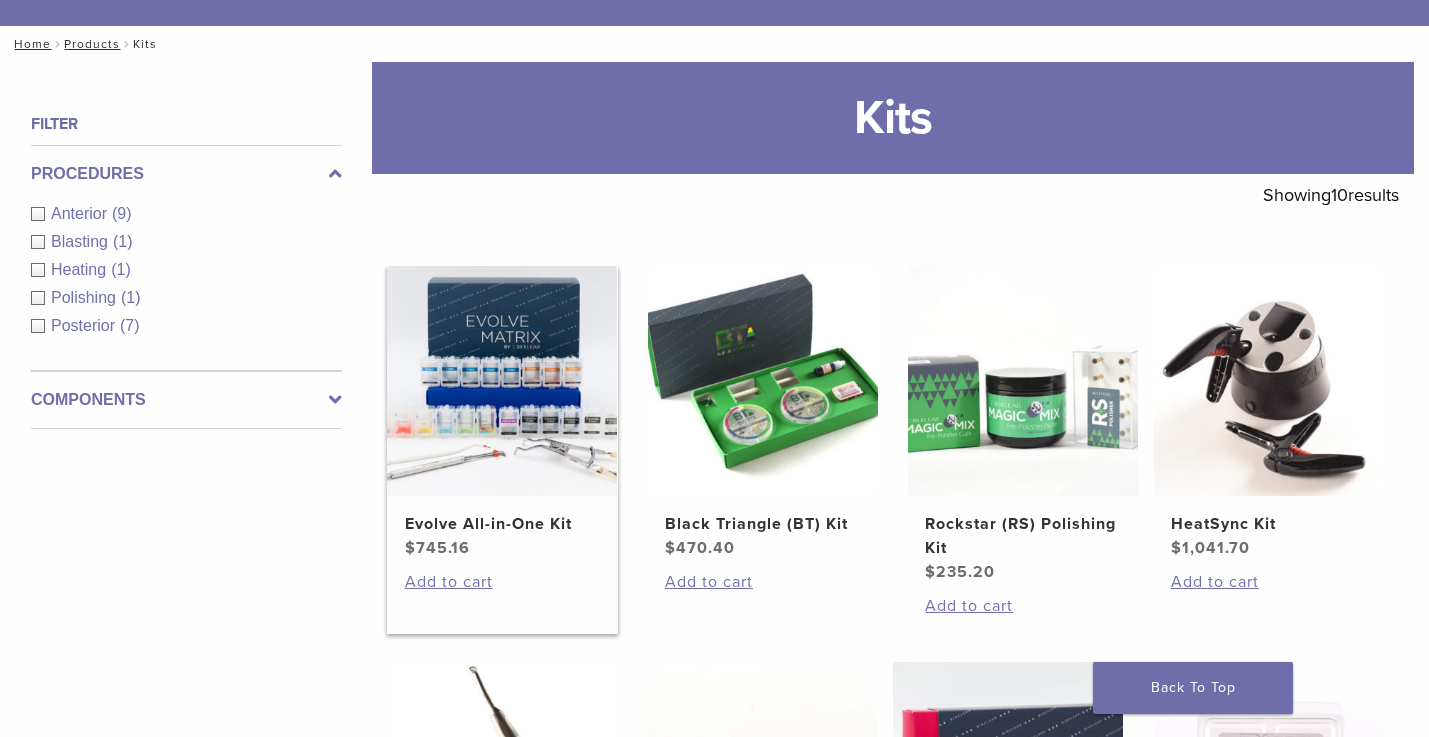 click on "Evolve All-in-One Kit" at bounding box center (503, 524) 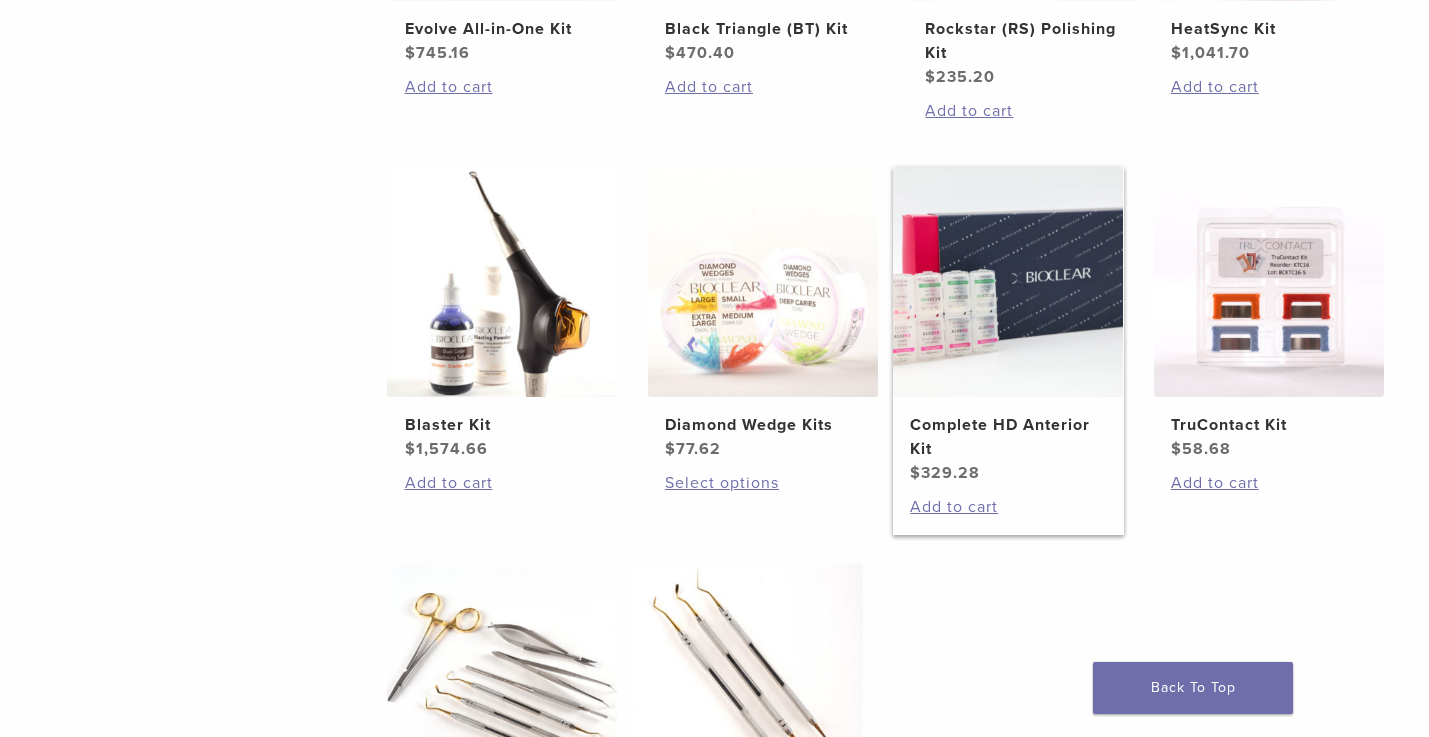 scroll, scrollTop: 700, scrollLeft: 0, axis: vertical 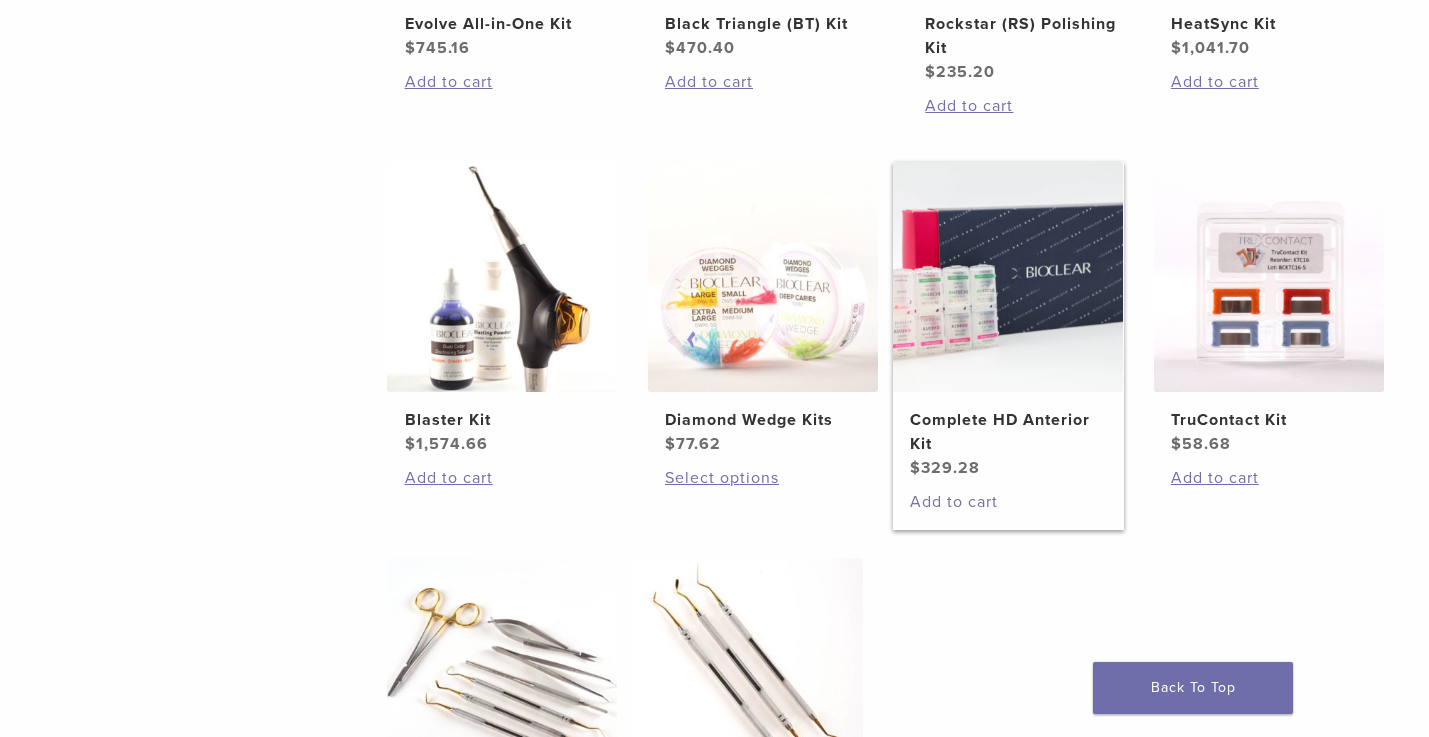 click on "Add to cart" at bounding box center [1008, 502] 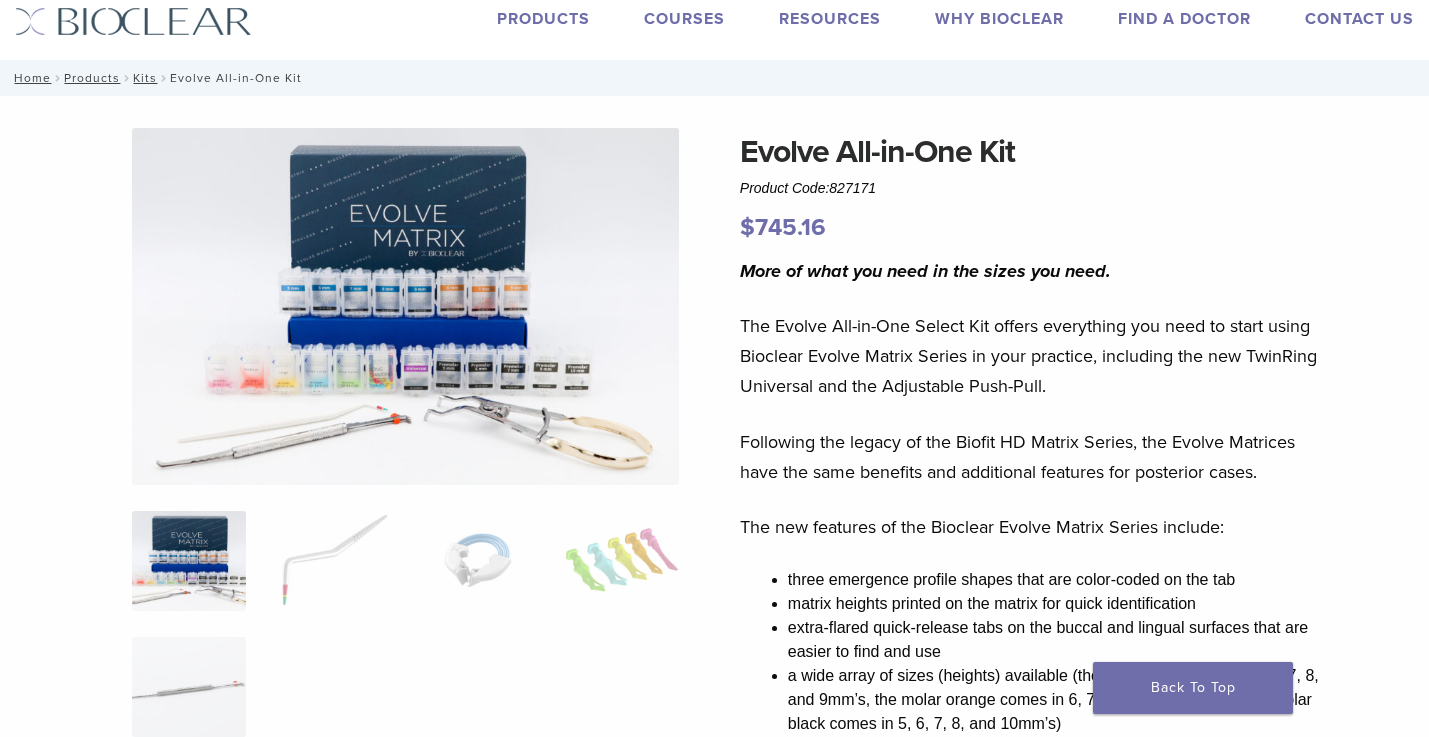 scroll, scrollTop: 0, scrollLeft: 0, axis: both 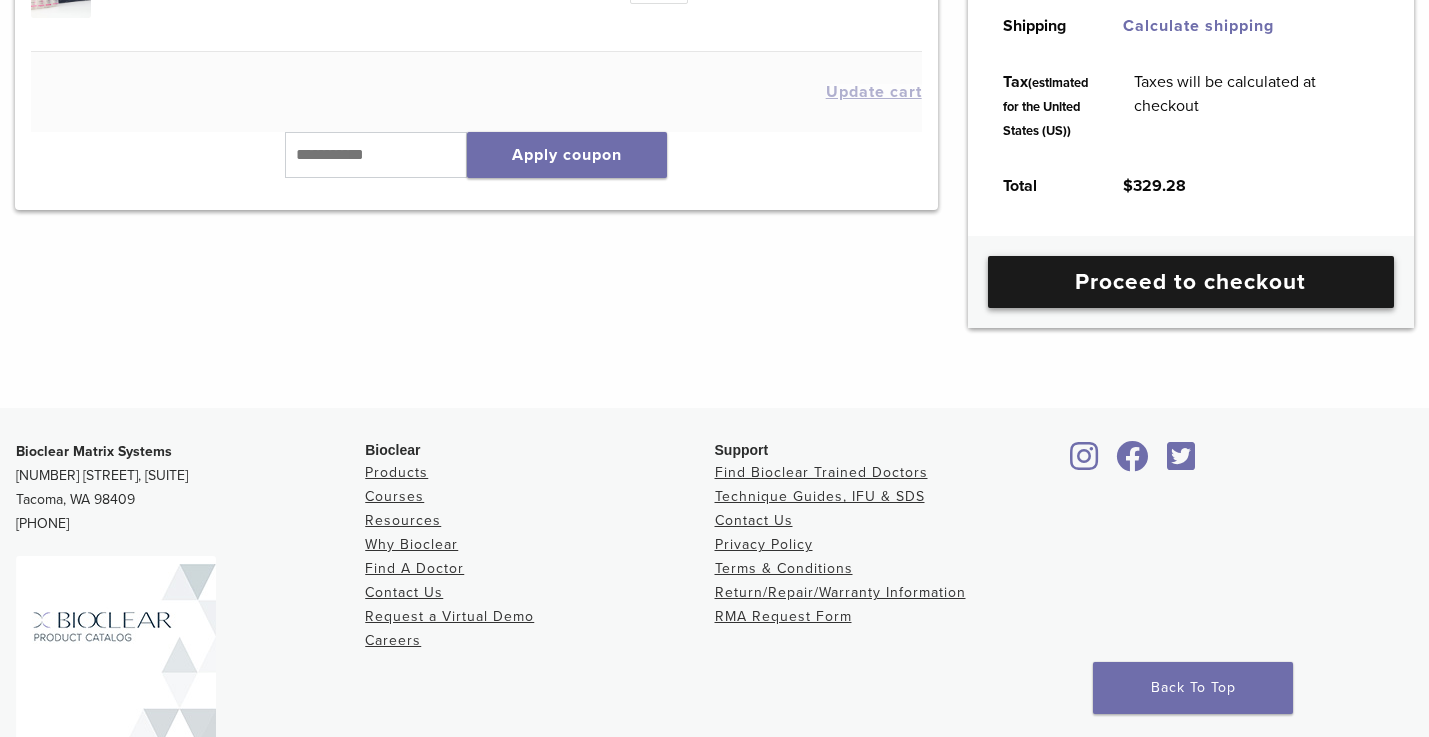 click on "Proceed to checkout" at bounding box center (1191, 282) 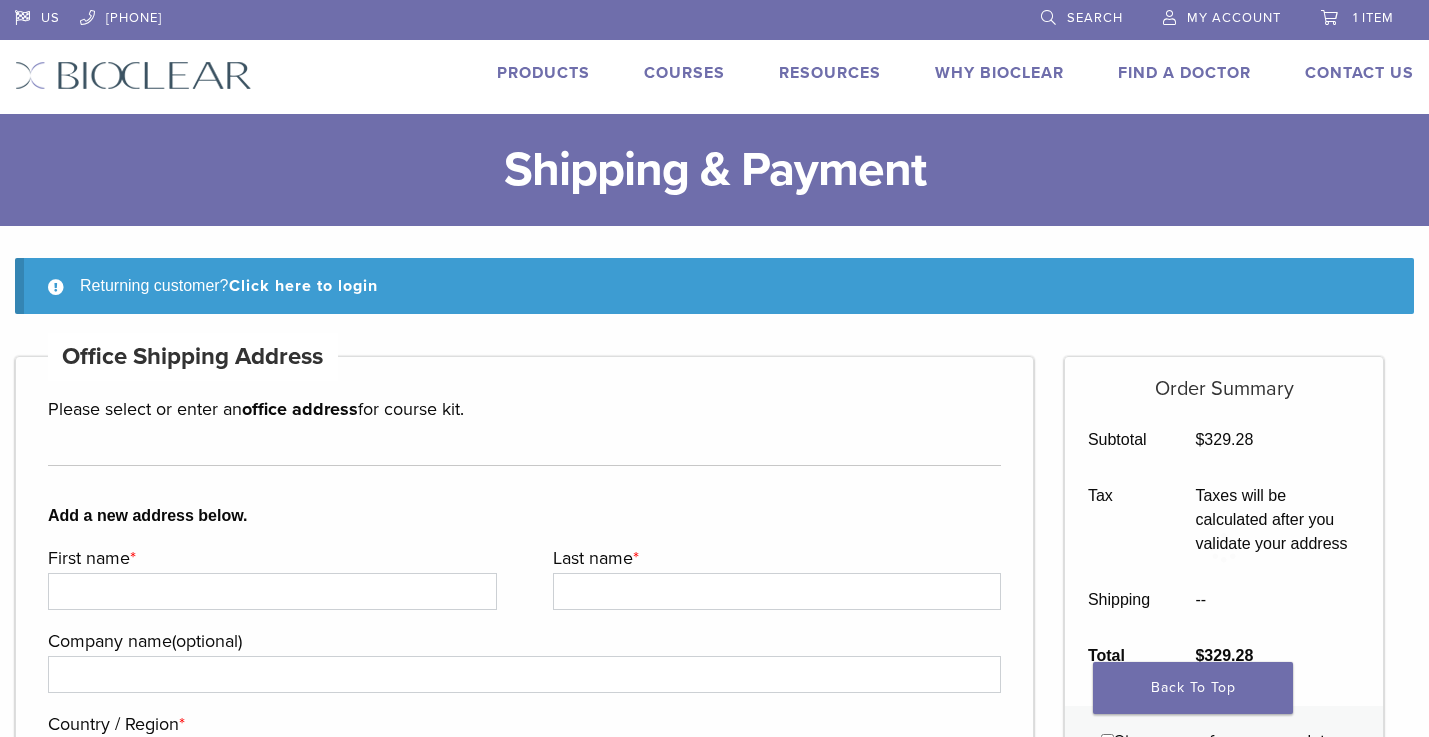 scroll, scrollTop: 0, scrollLeft: 0, axis: both 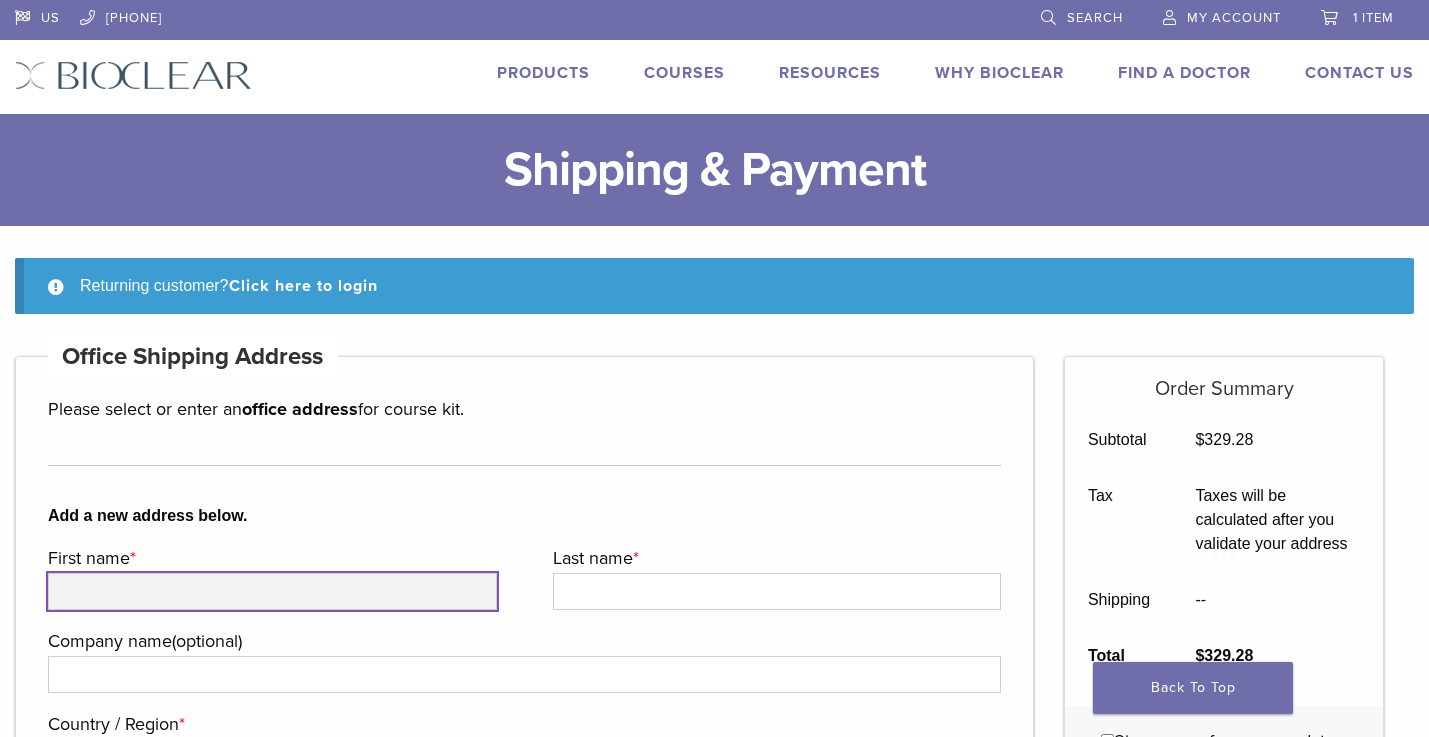 click on "First name  *" at bounding box center (272, 591) 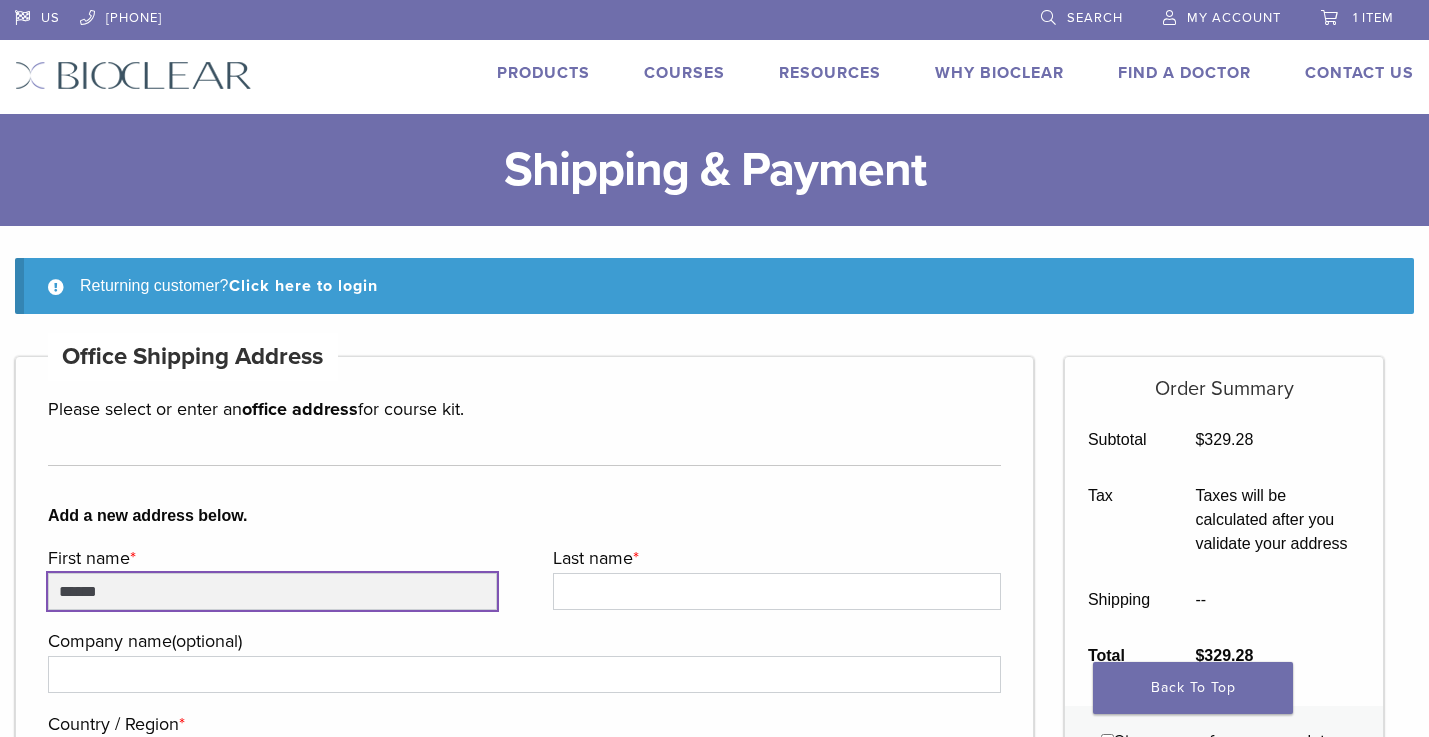 type on "******" 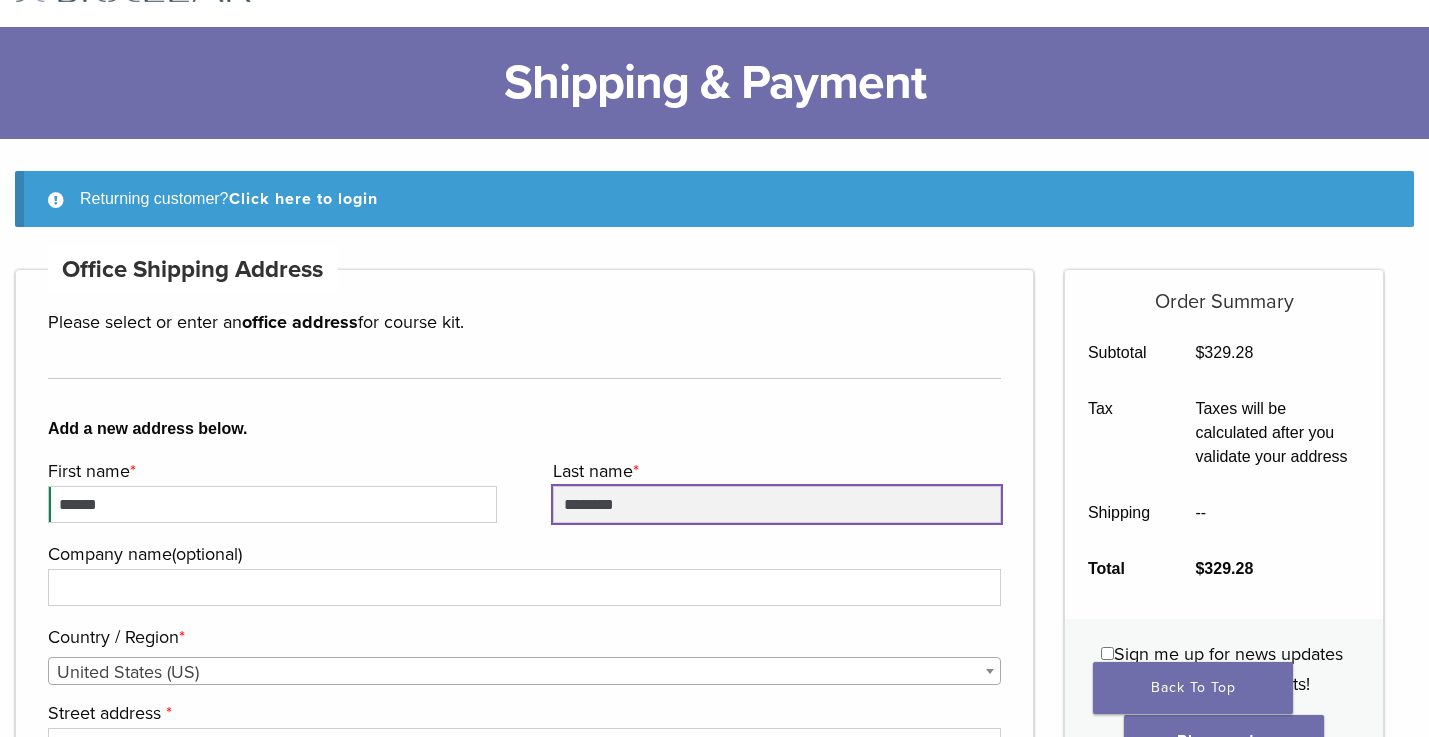 scroll, scrollTop: 200, scrollLeft: 0, axis: vertical 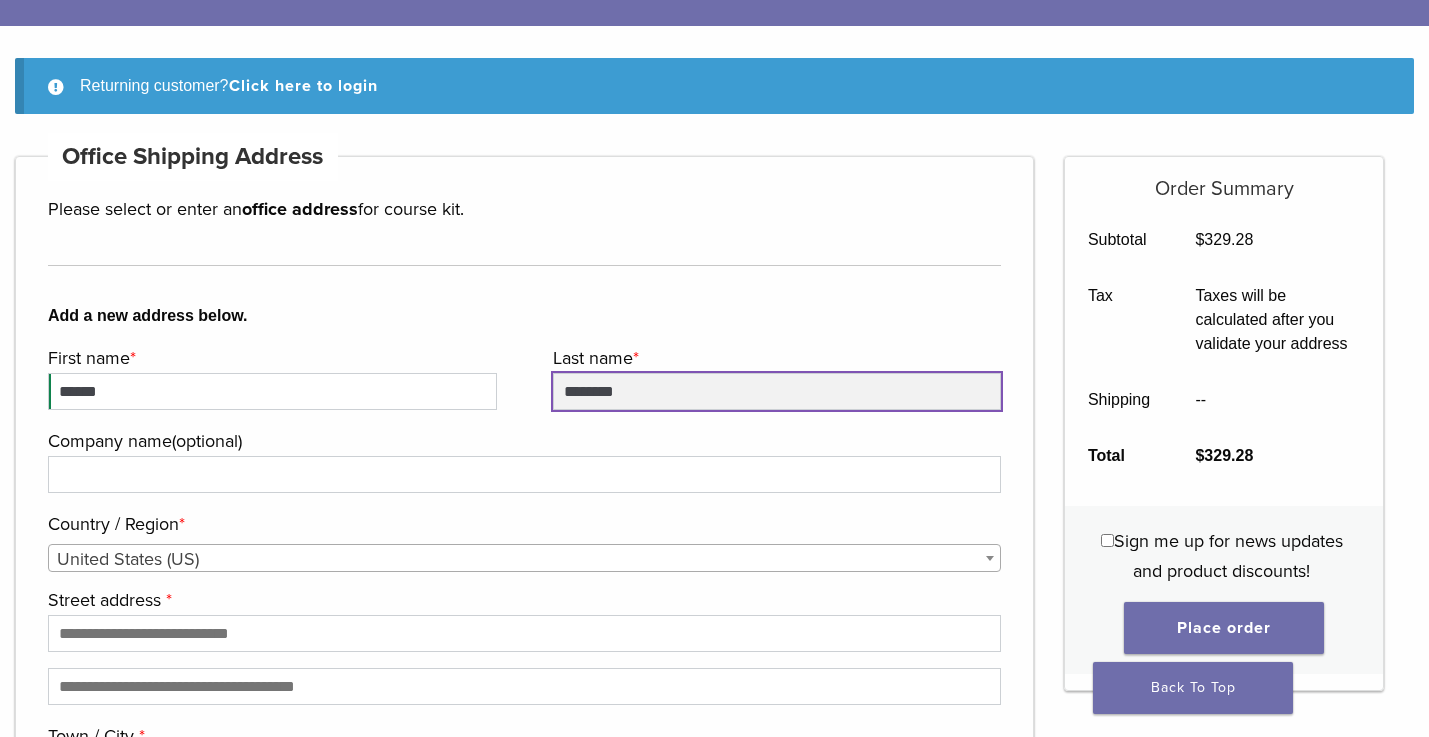 type on "********" 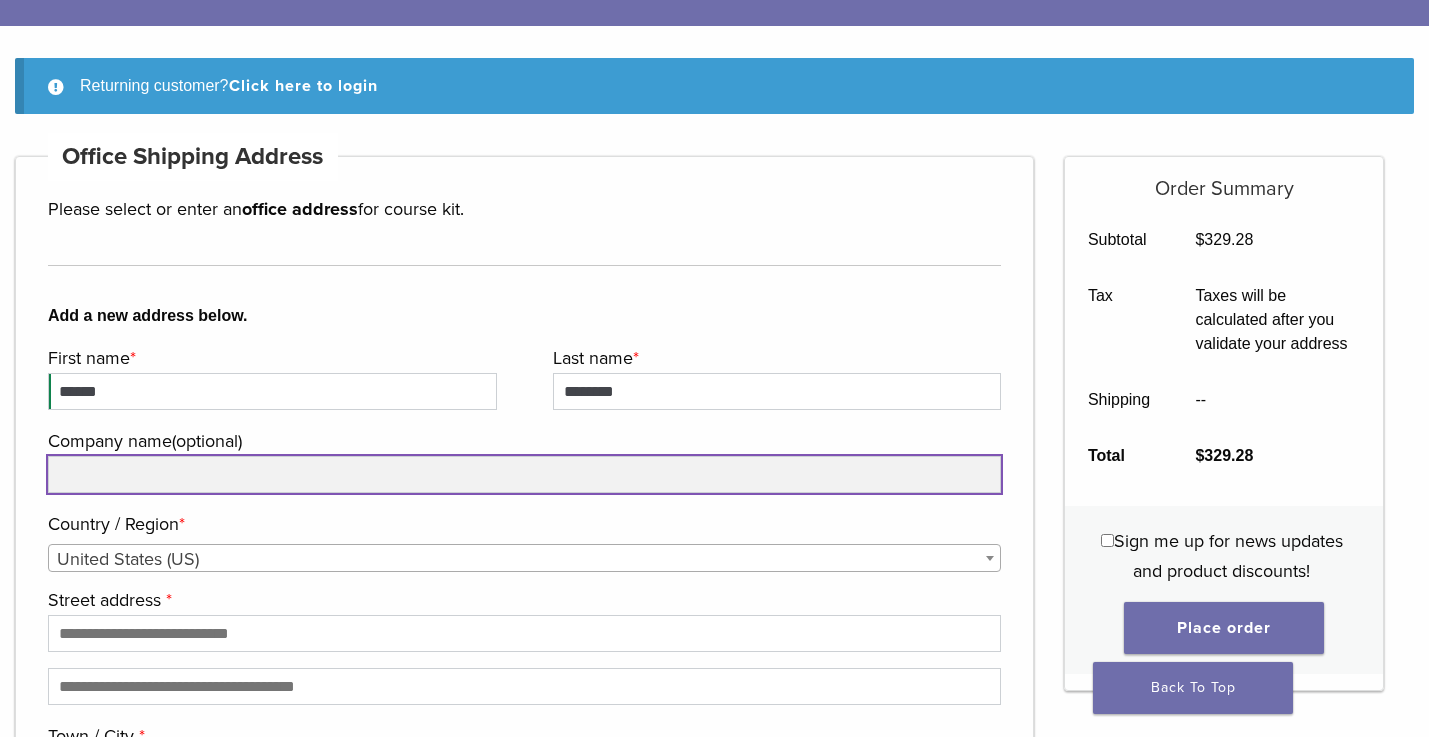 click on "Company name  (optional)" at bounding box center [524, 474] 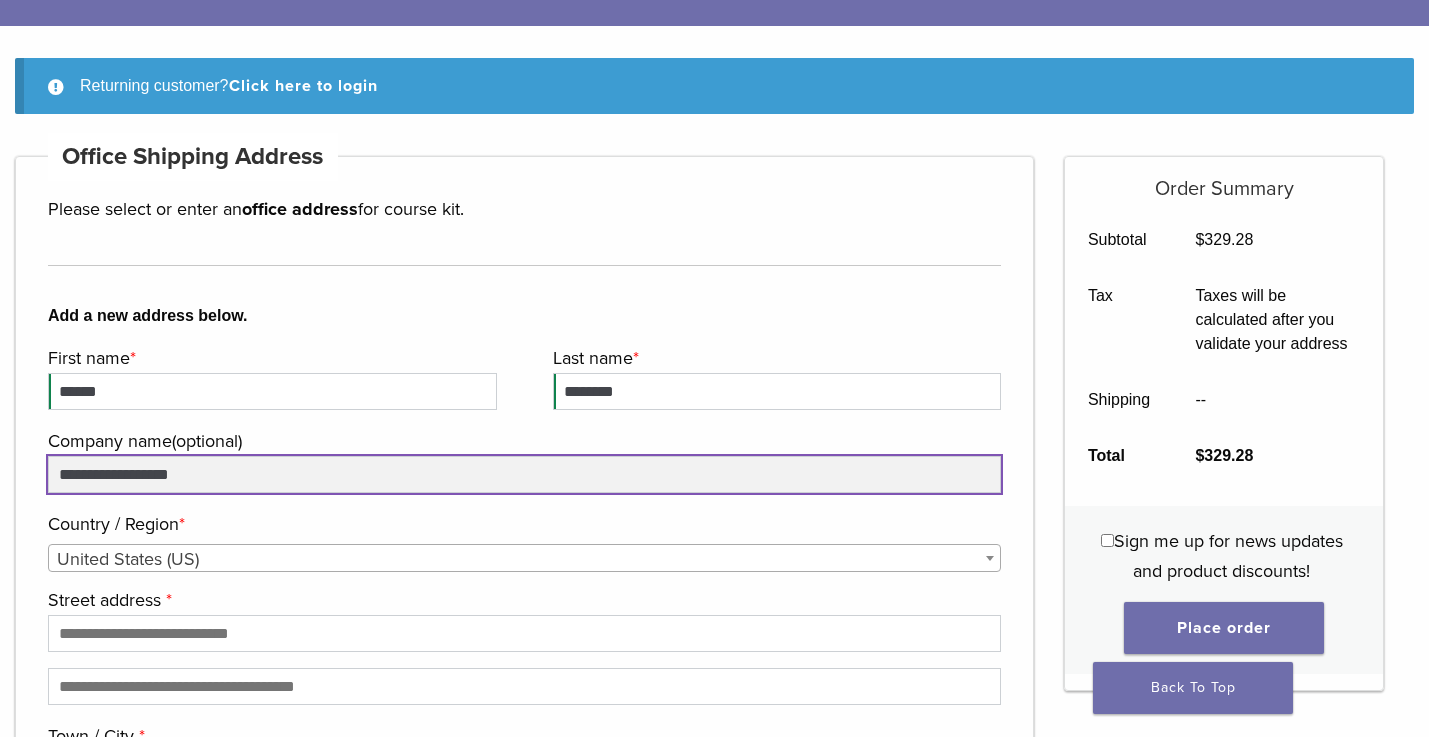 type on "**********" 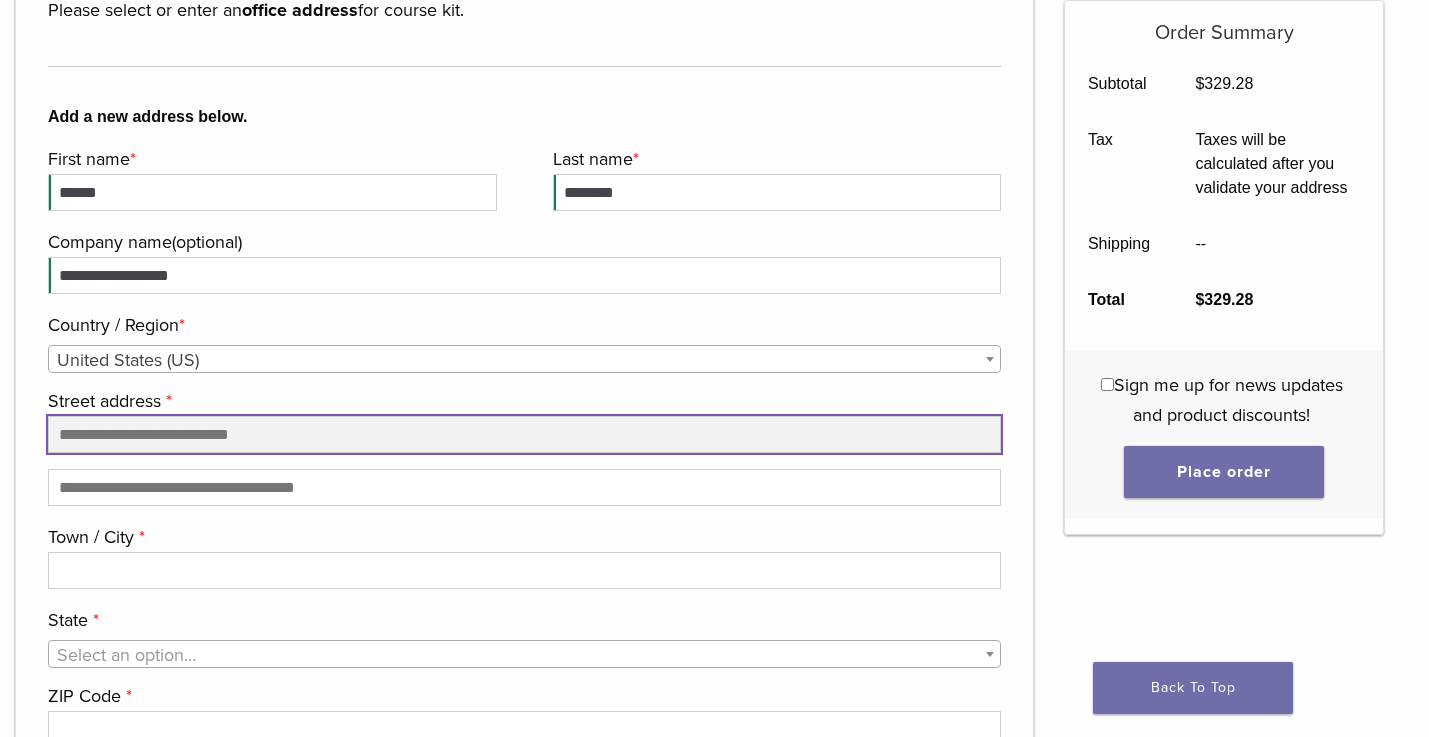 scroll, scrollTop: 400, scrollLeft: 0, axis: vertical 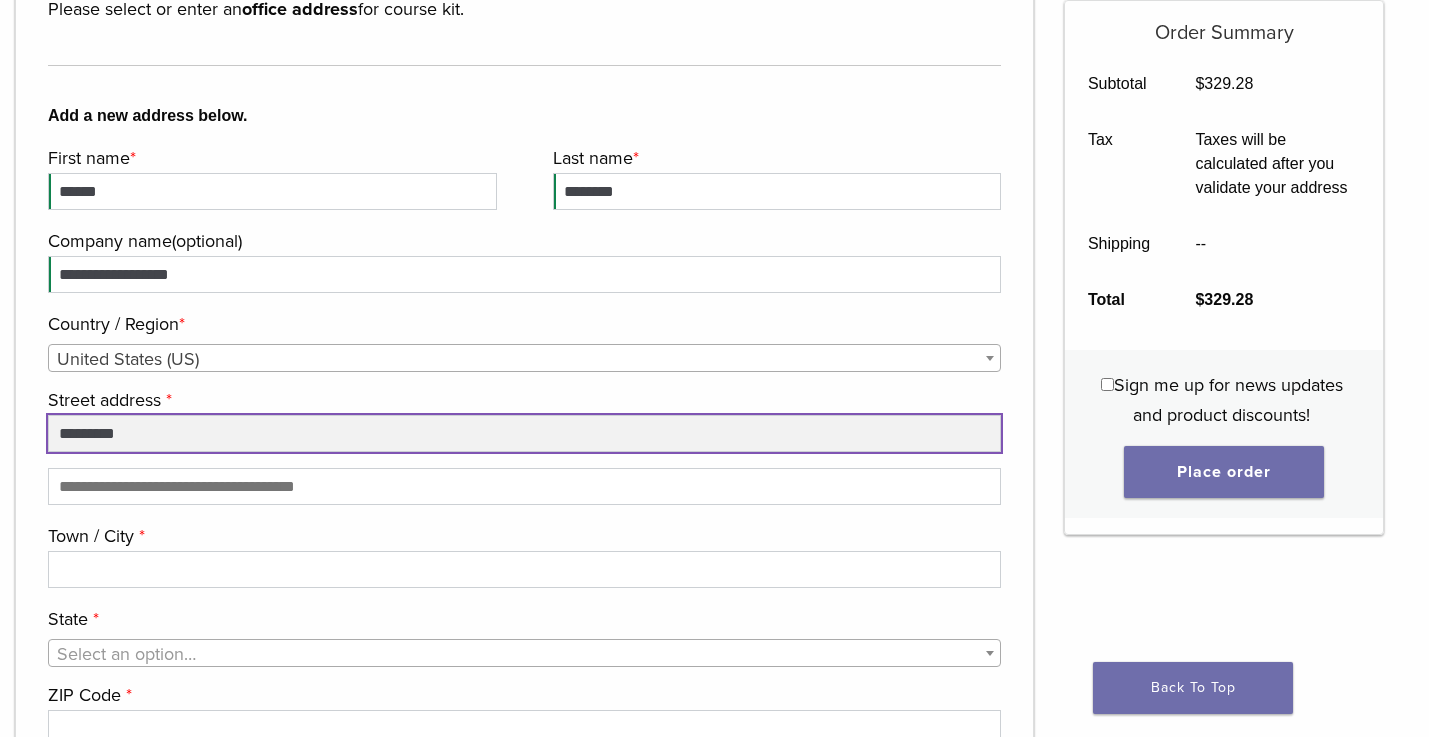 type on "*********" 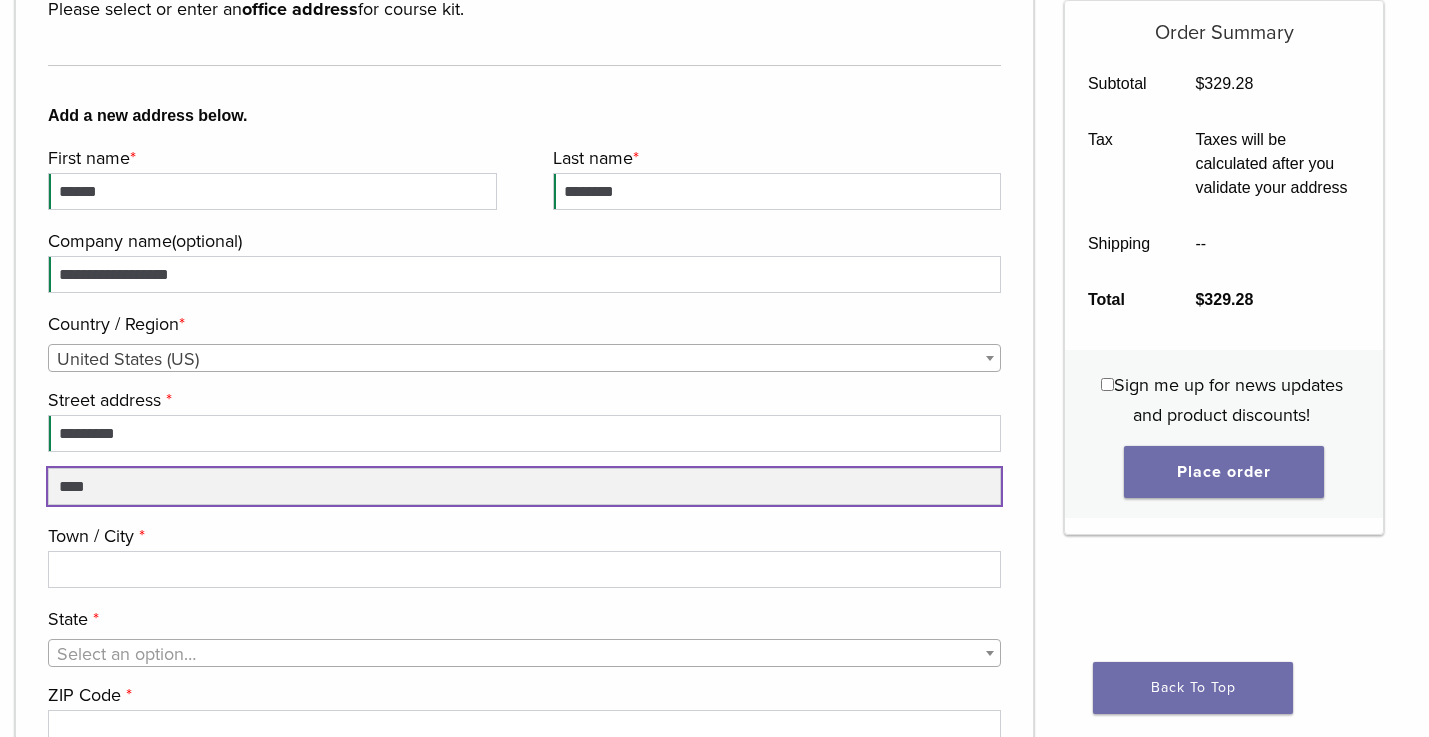 type on "****" 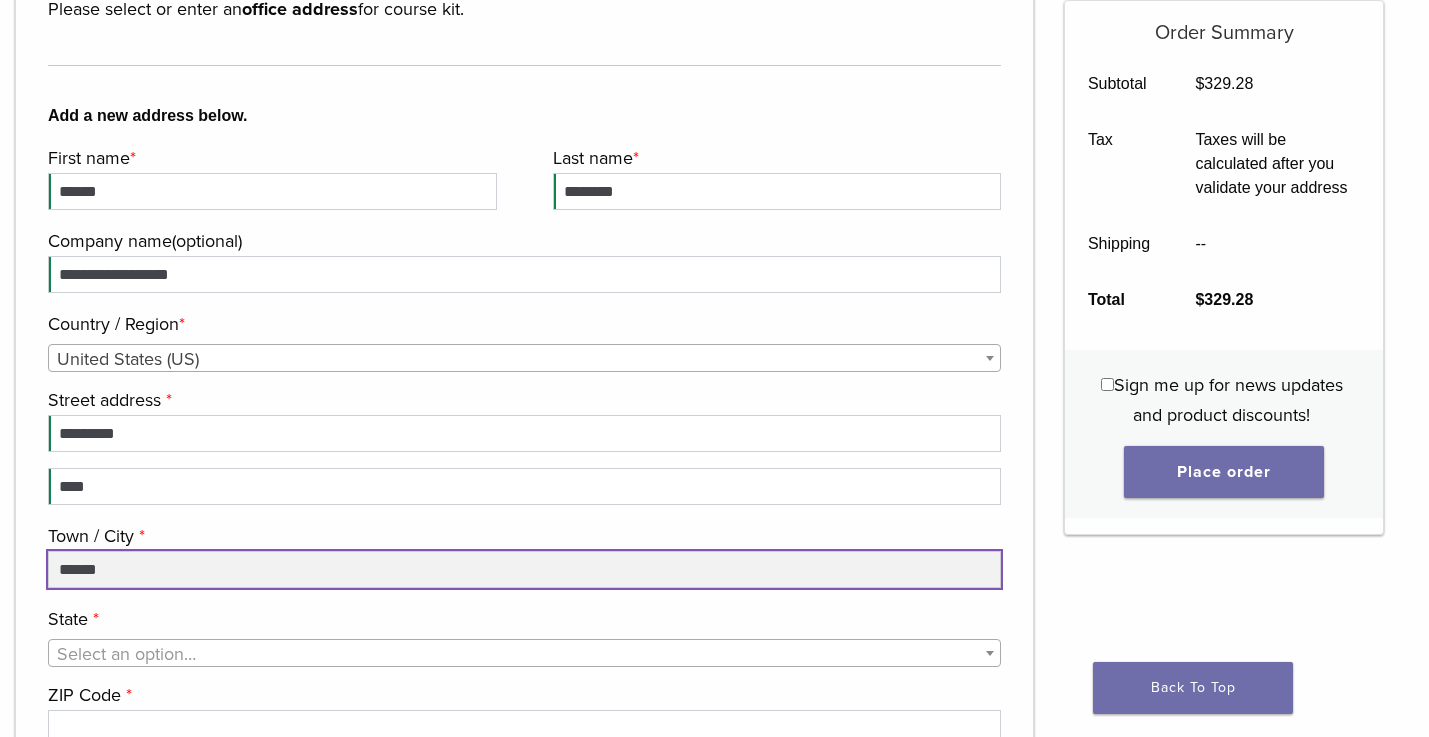 type on "******" 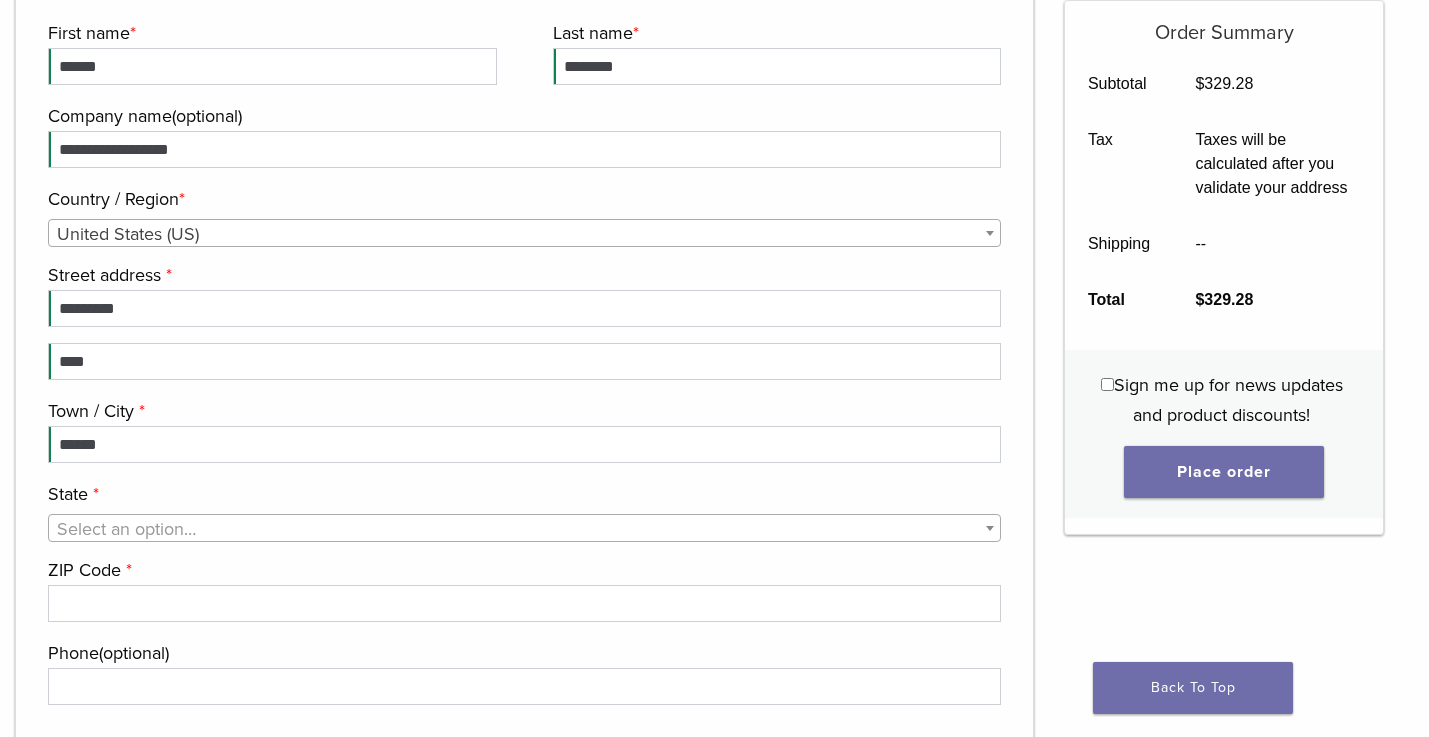scroll, scrollTop: 700, scrollLeft: 0, axis: vertical 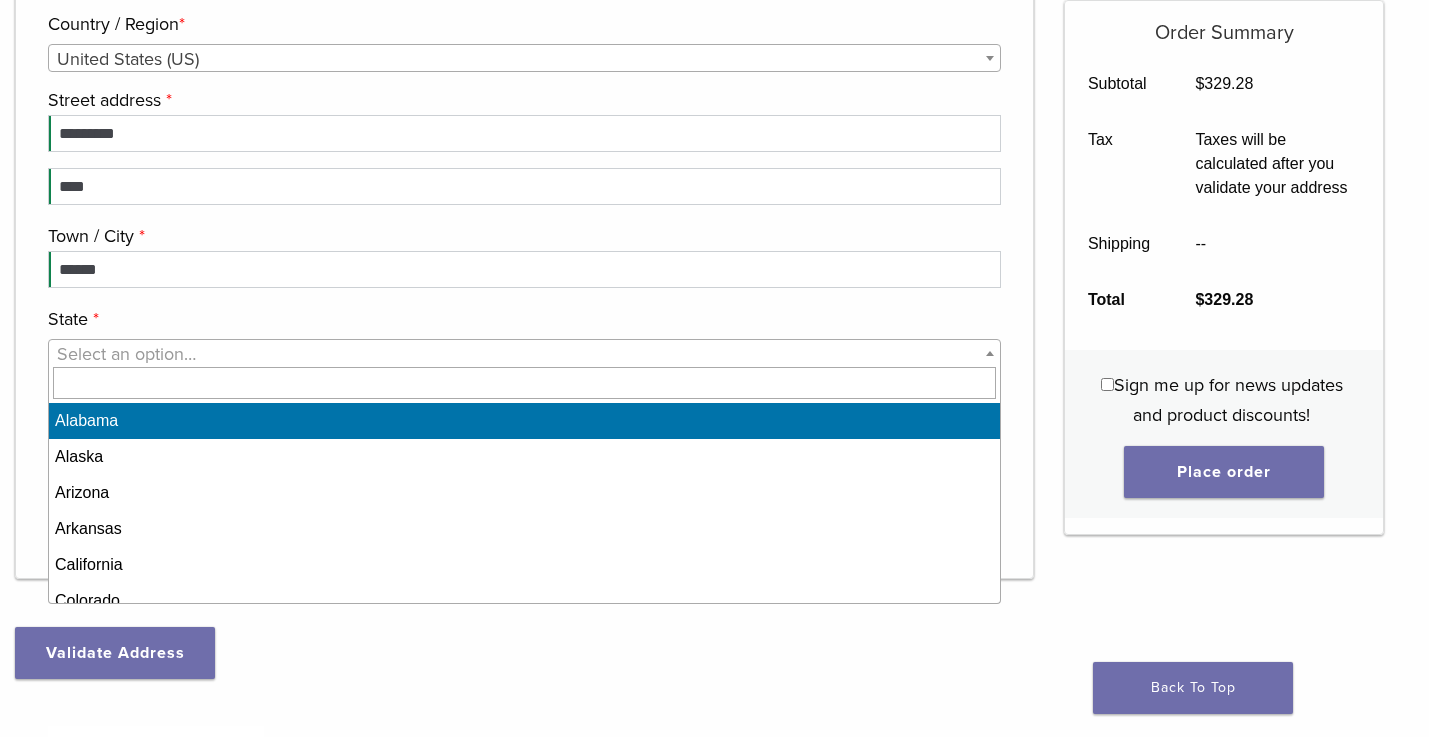 click at bounding box center (990, 353) 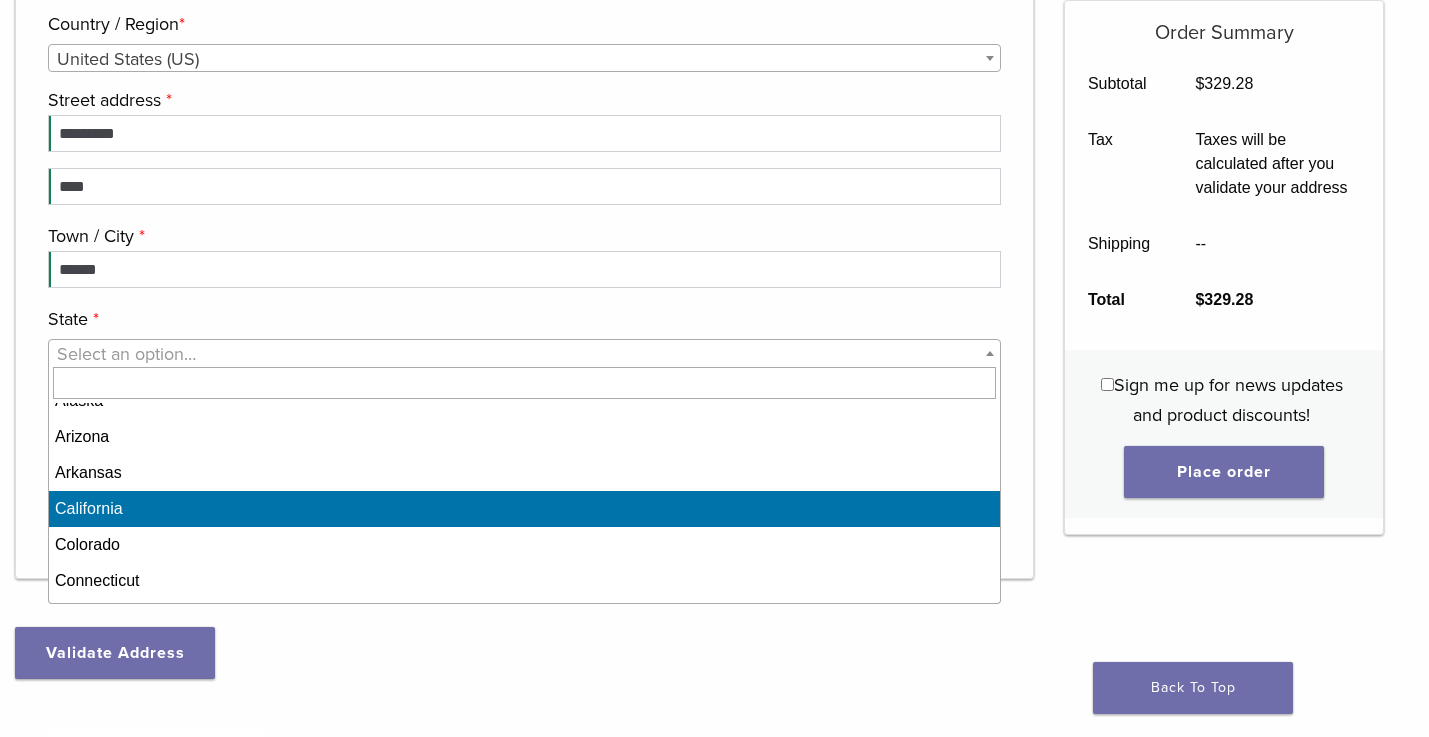 scroll, scrollTop: 100, scrollLeft: 0, axis: vertical 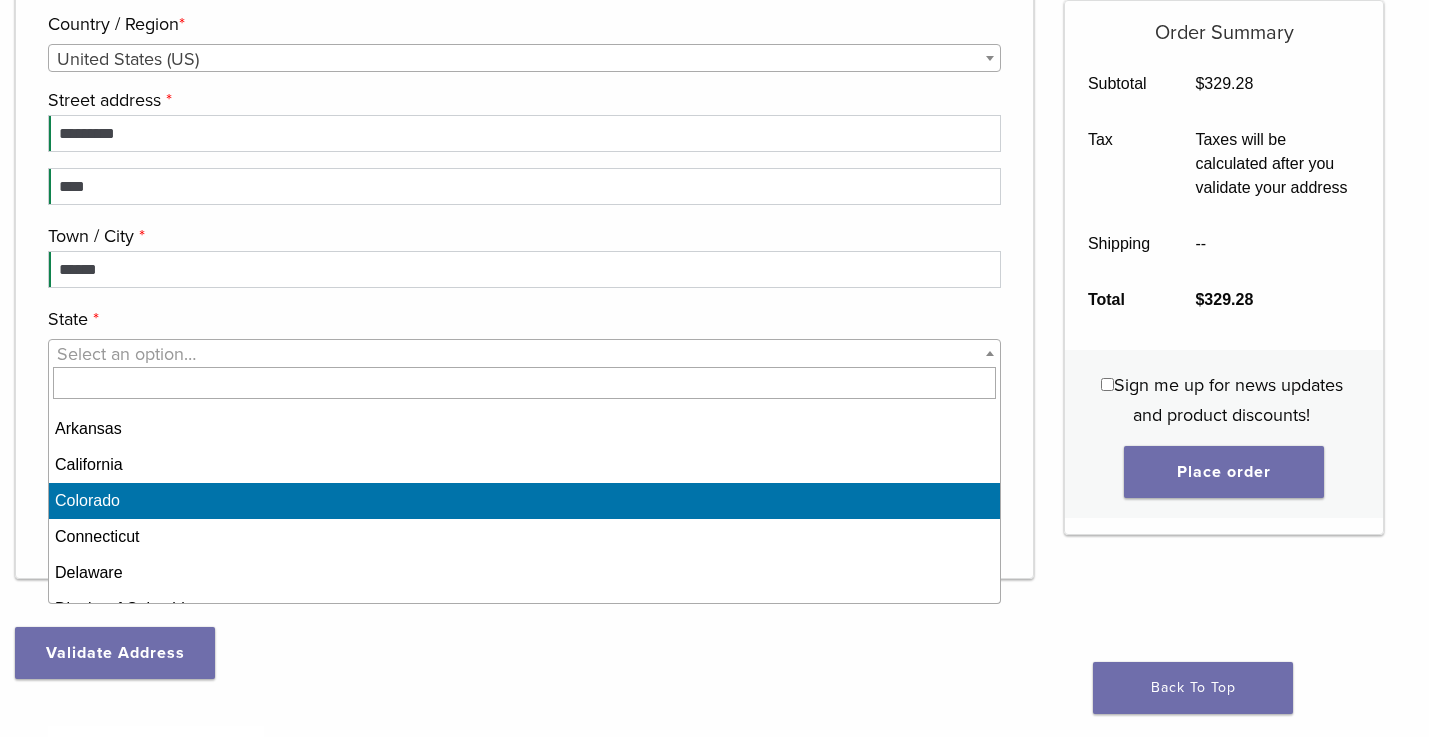 select on "**" 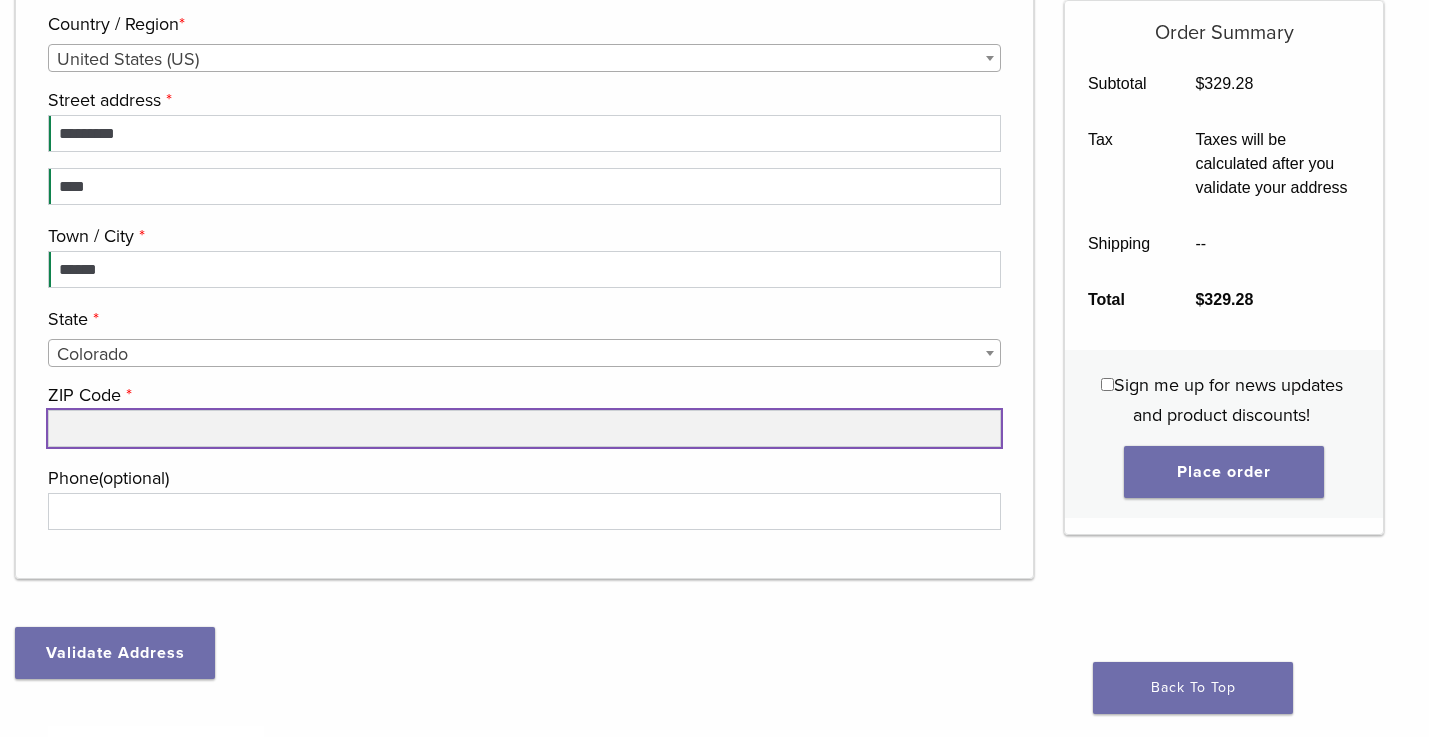 click on "ZIP Code   *" at bounding box center [524, 428] 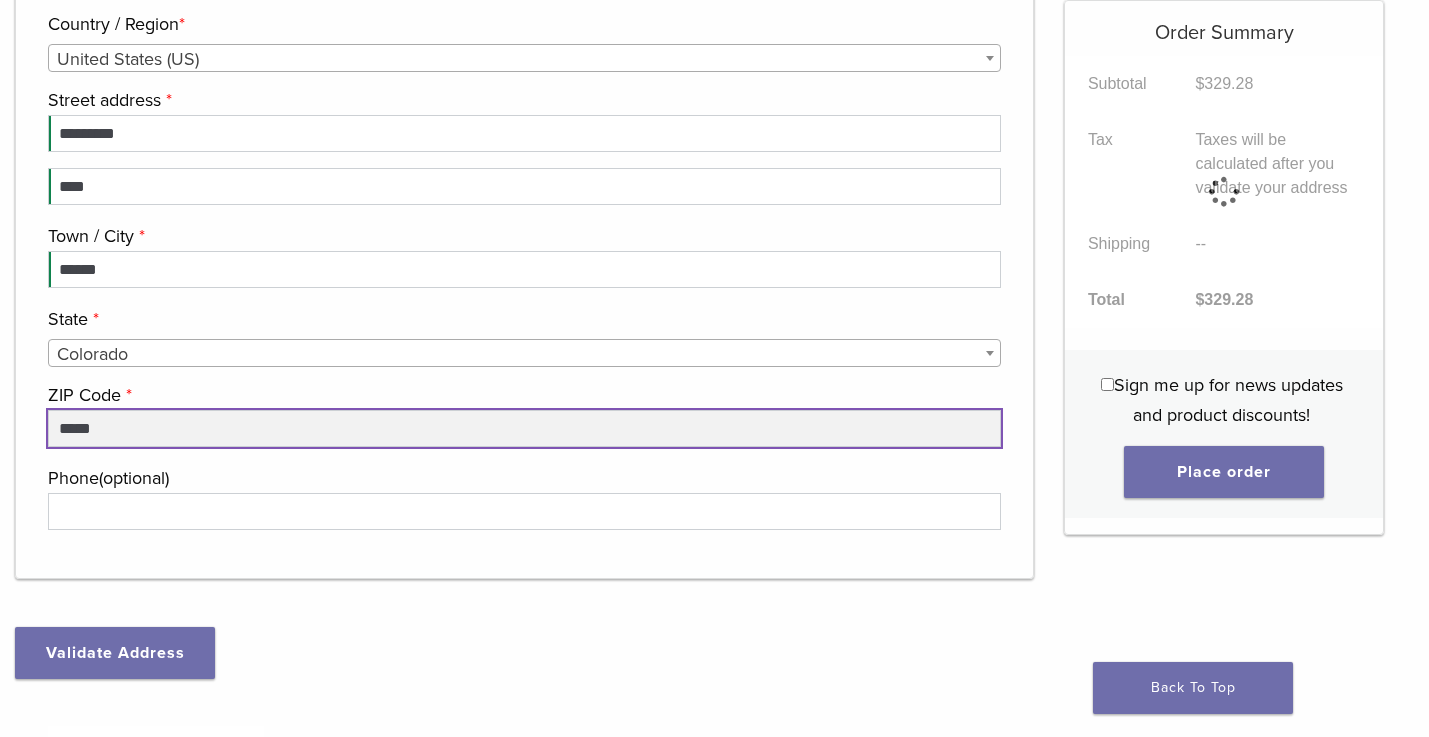 type on "*****" 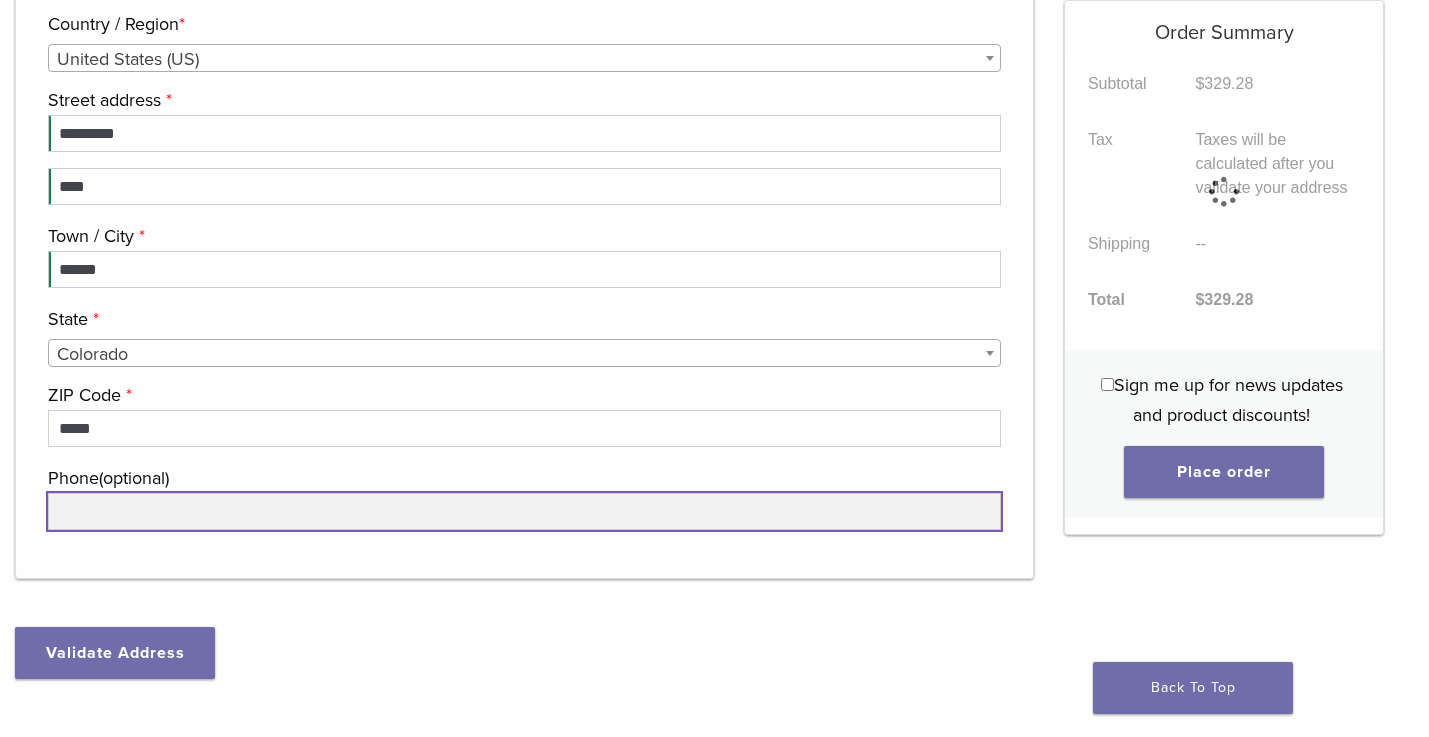 click on "Phone  (optional)" at bounding box center (524, 511) 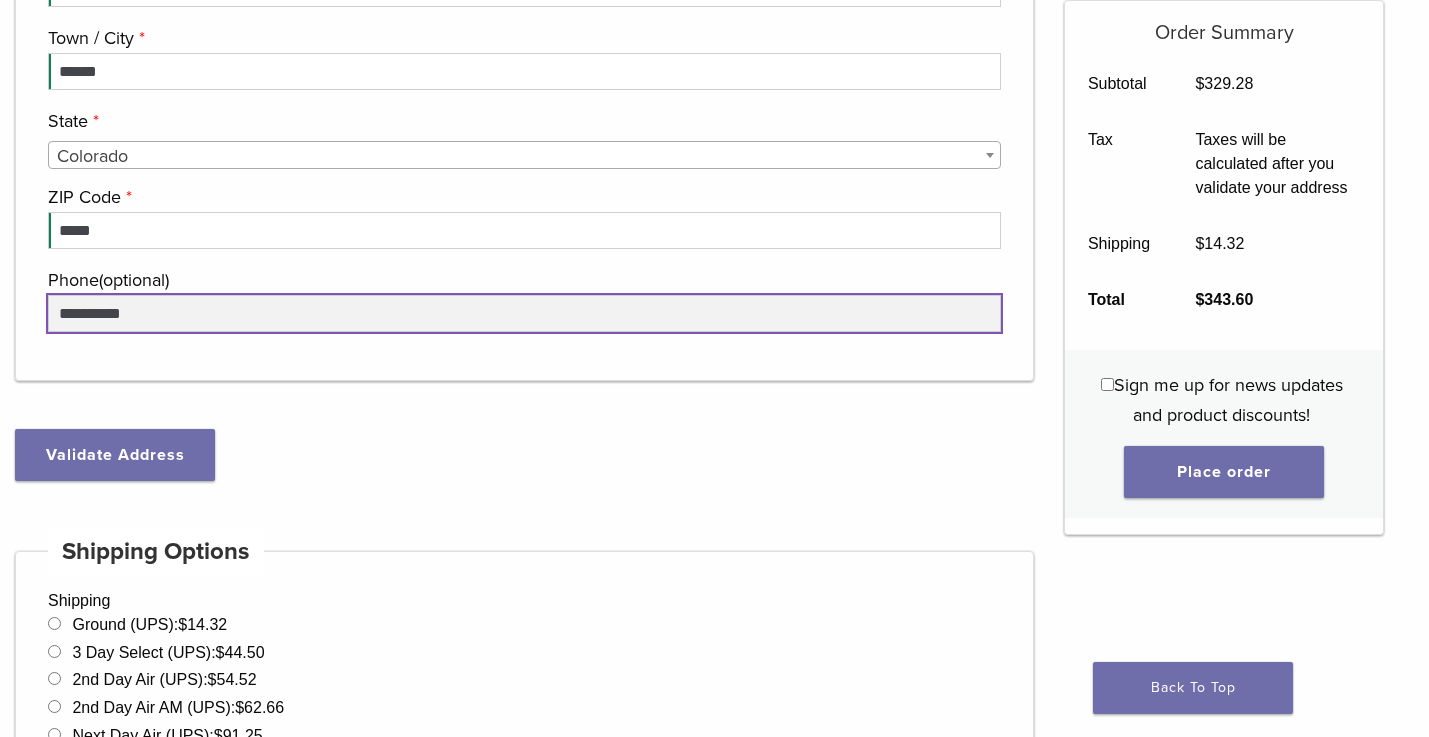 scroll, scrollTop: 1000, scrollLeft: 0, axis: vertical 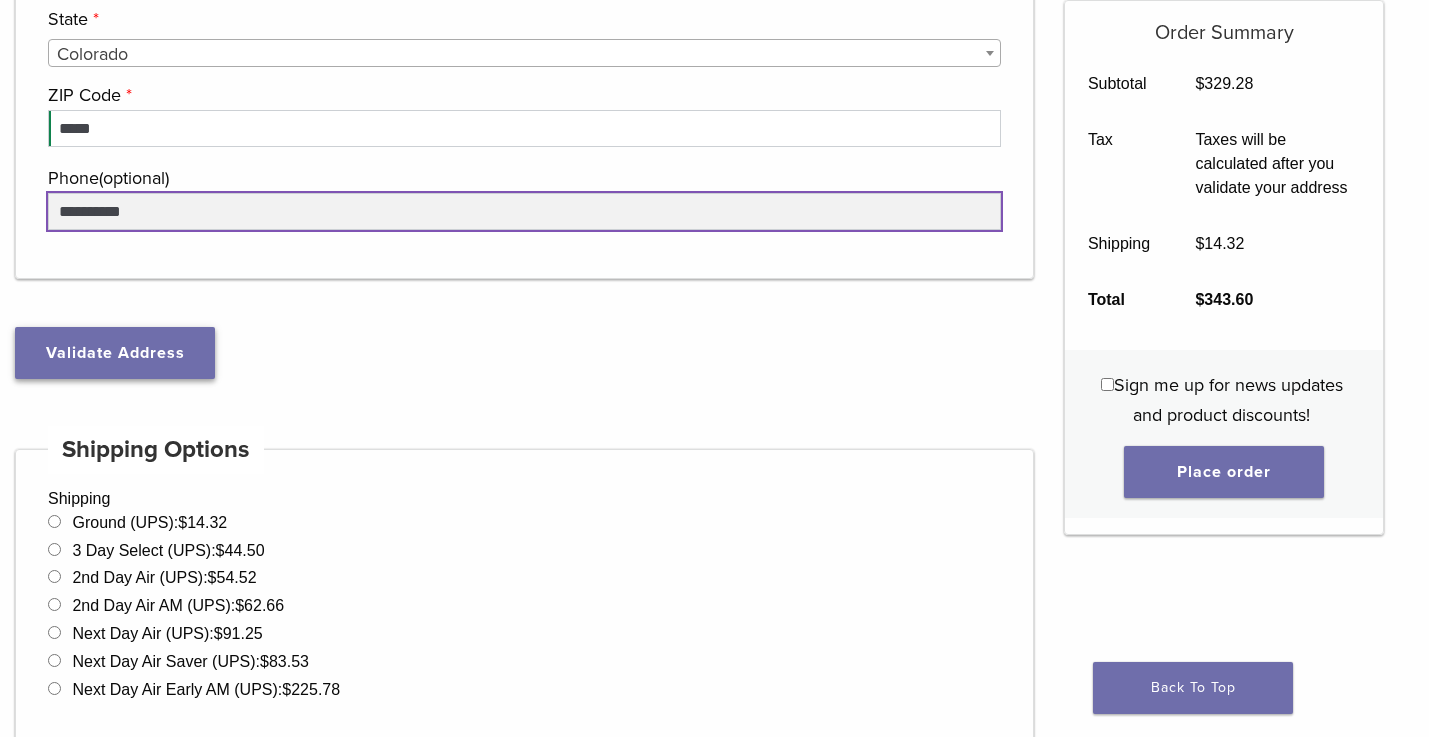 type on "**********" 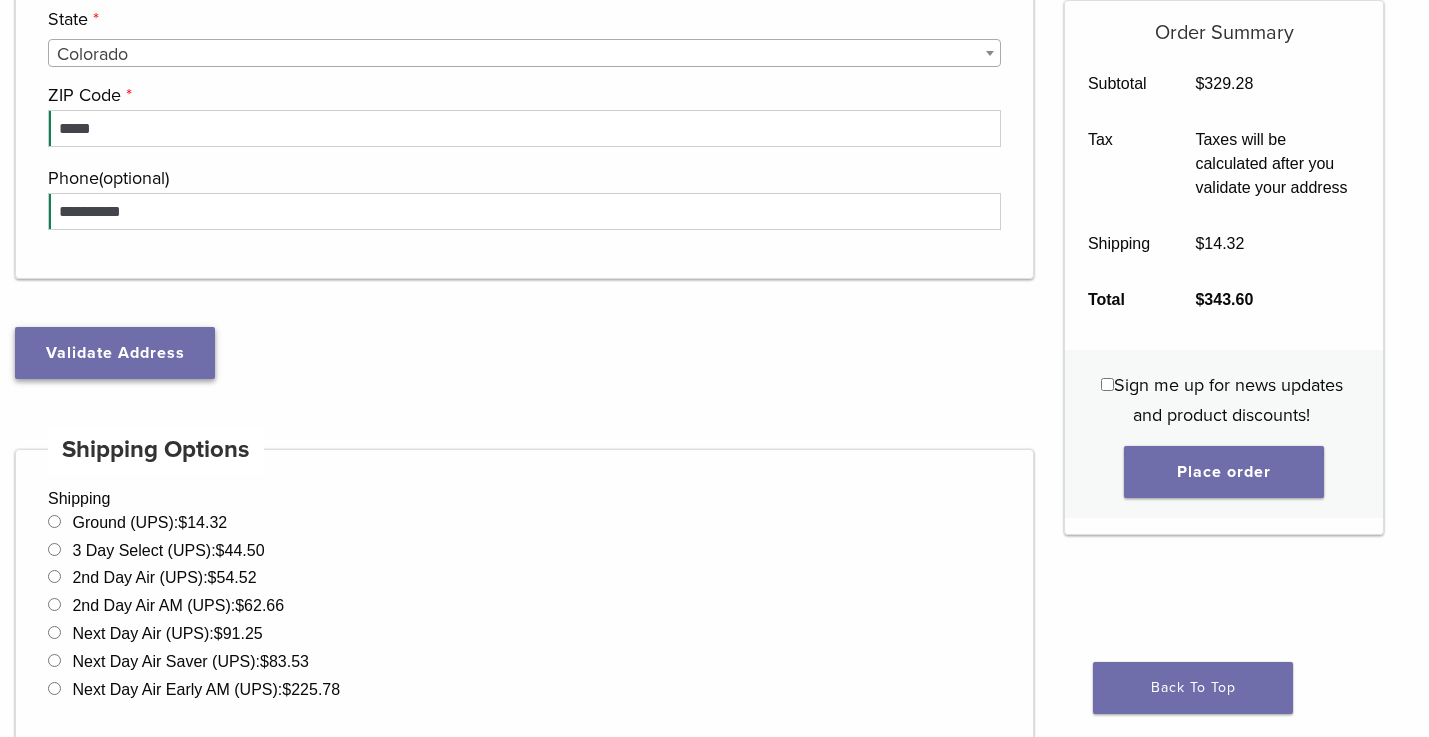 click on "Validate Address" at bounding box center [115, 353] 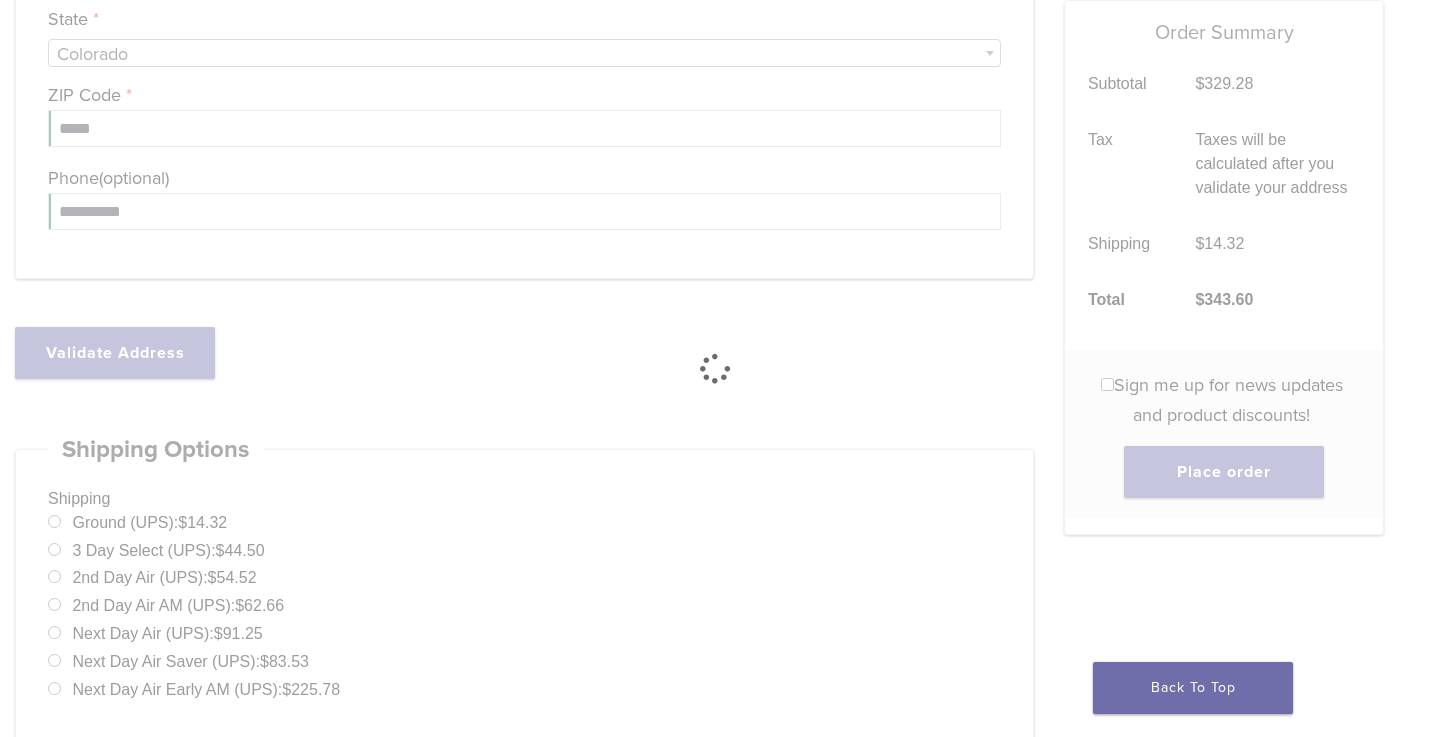 type on "**********" 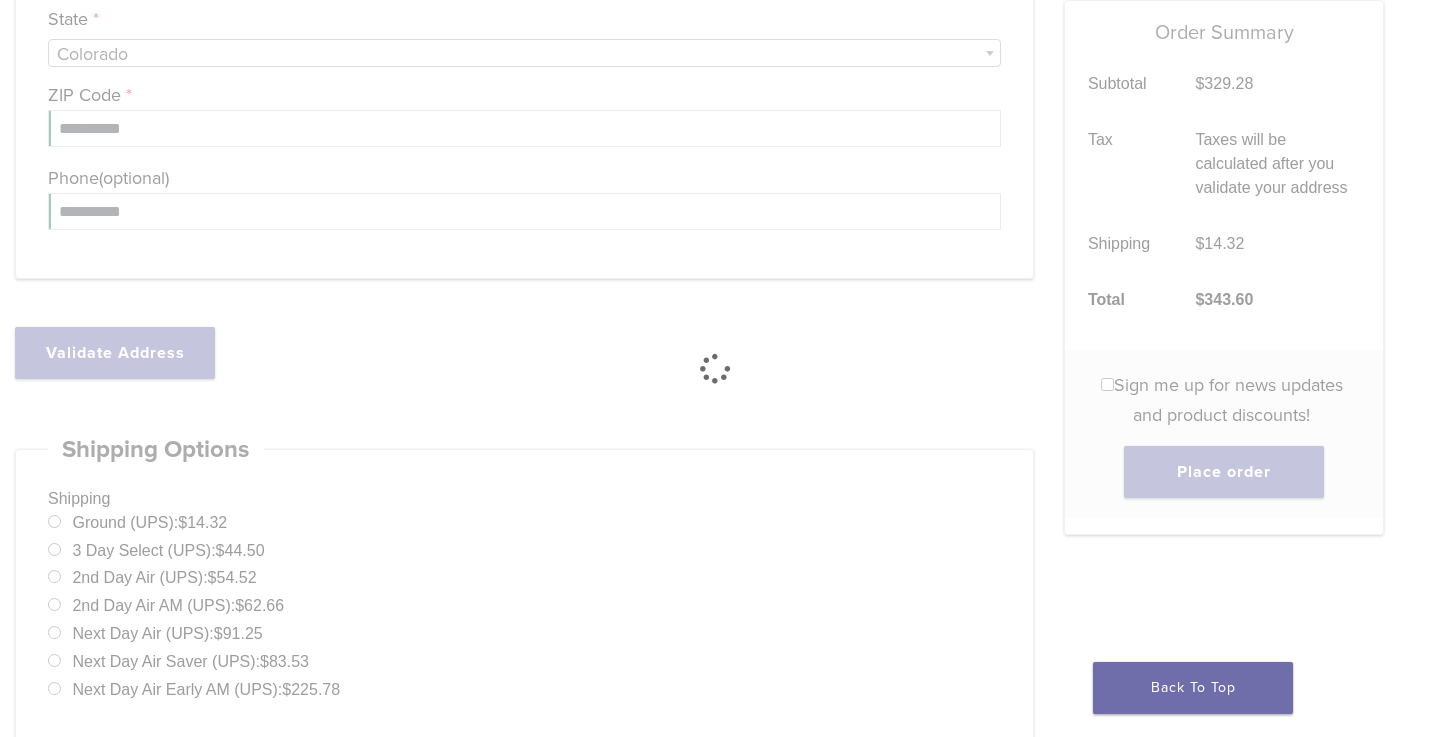 select on "**" 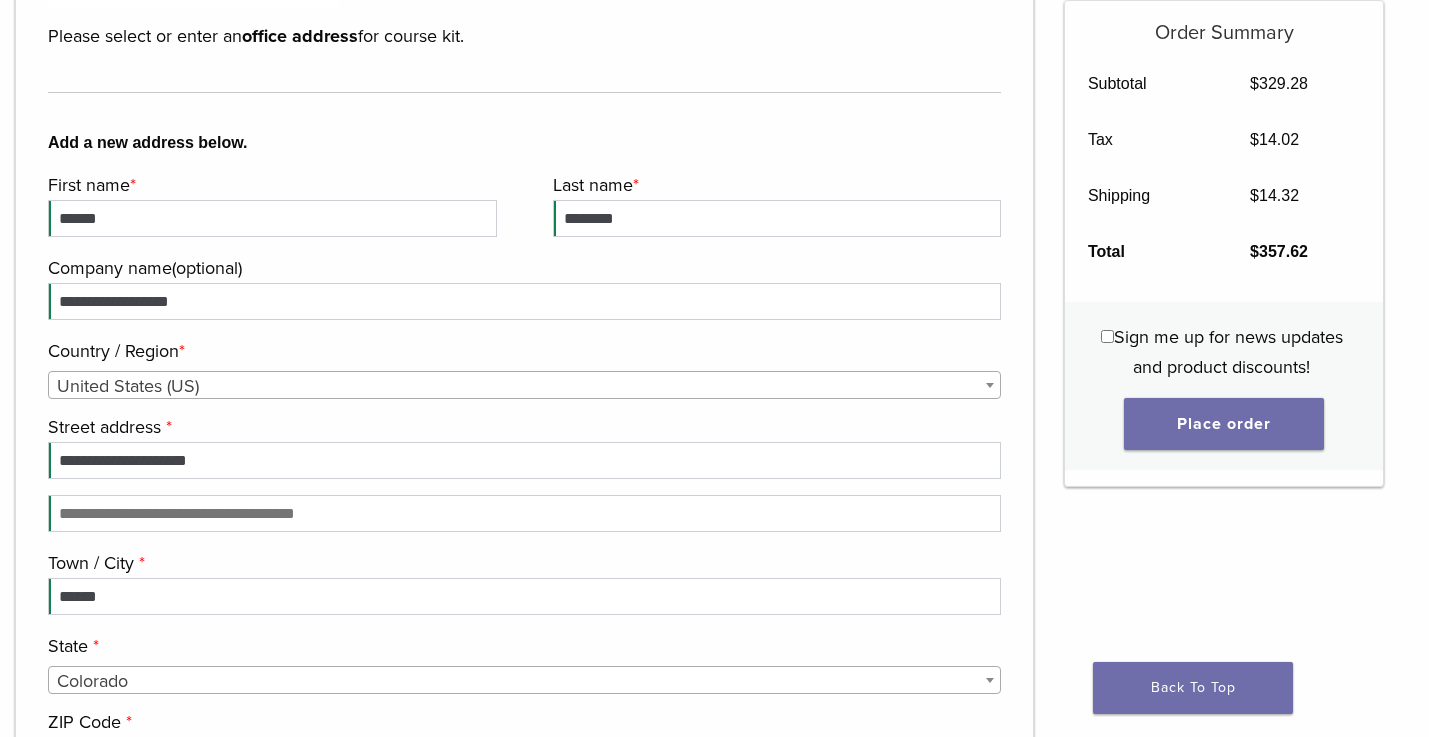 scroll, scrollTop: 300, scrollLeft: 0, axis: vertical 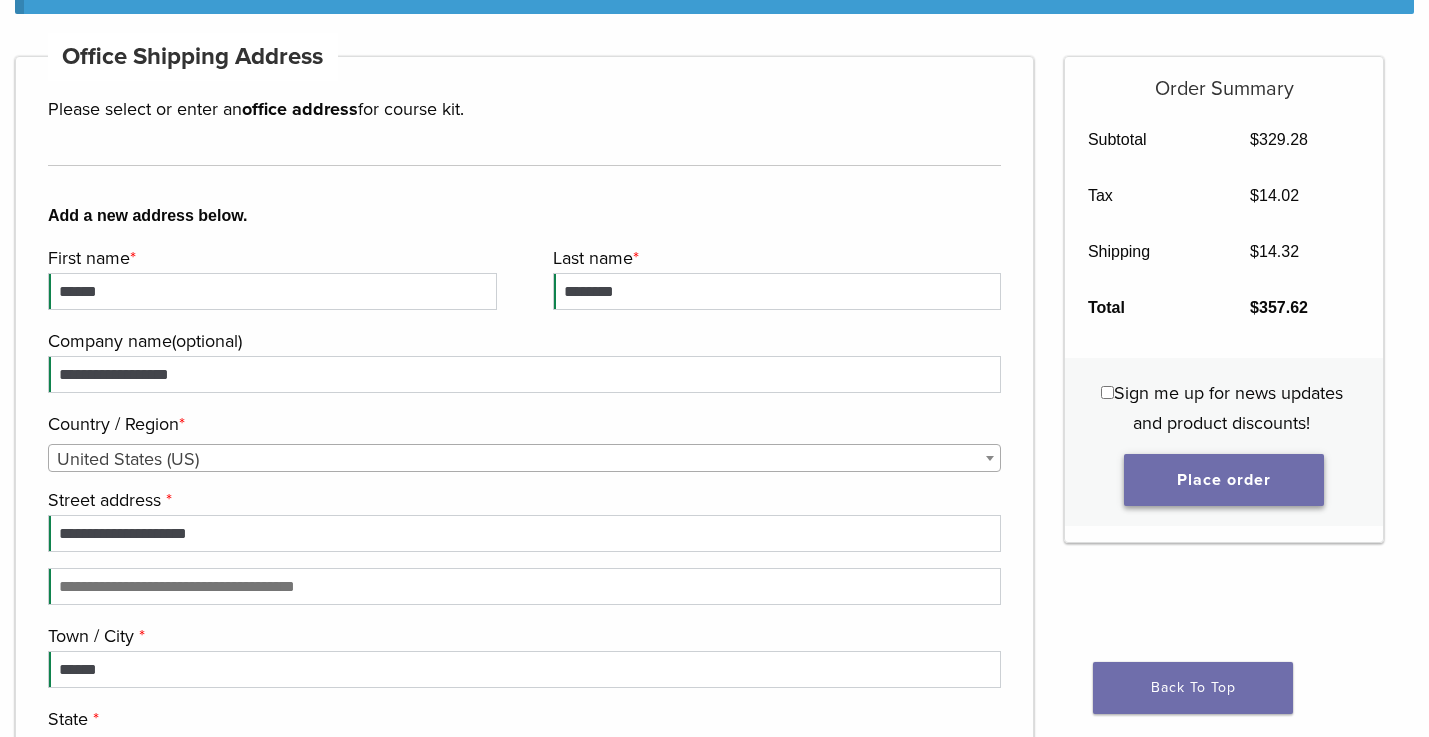 click on "Place order" at bounding box center [1224, 480] 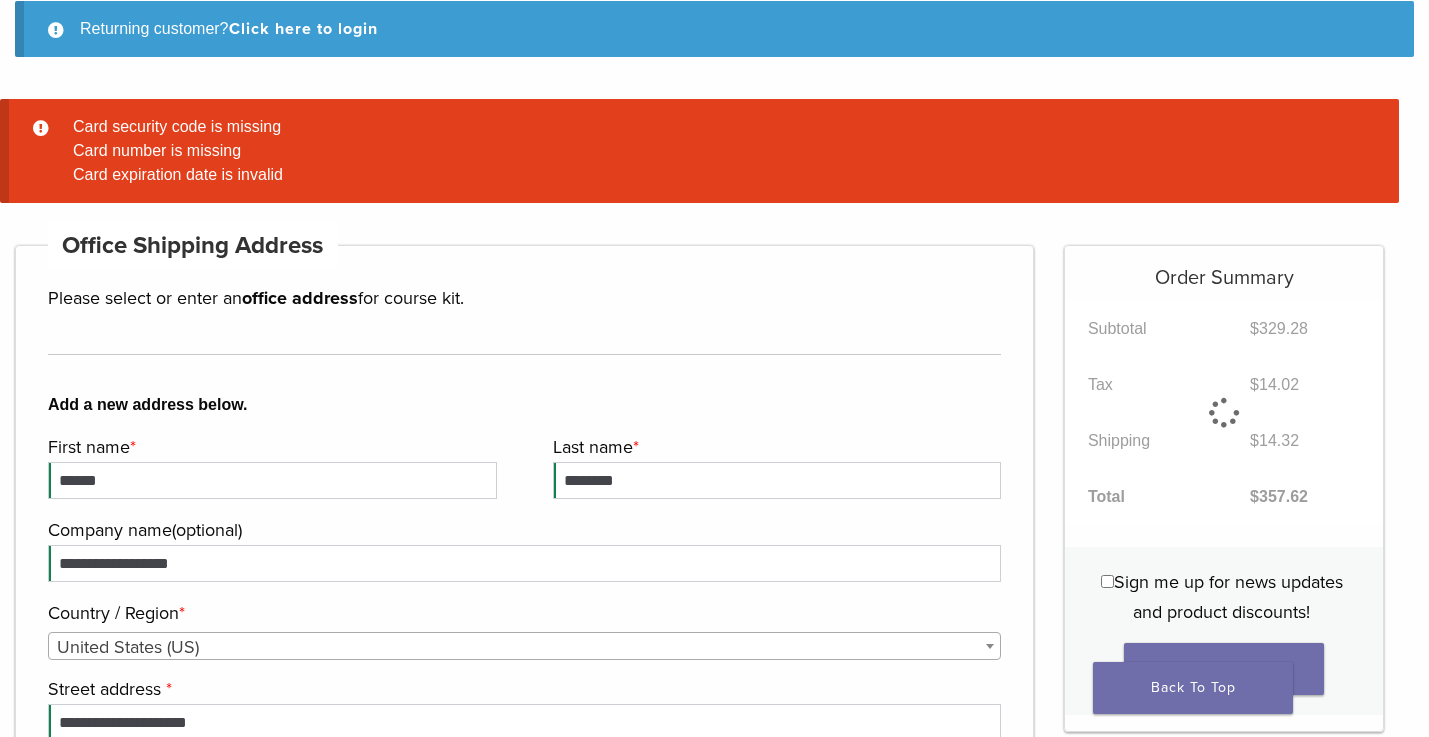 scroll, scrollTop: 256, scrollLeft: 0, axis: vertical 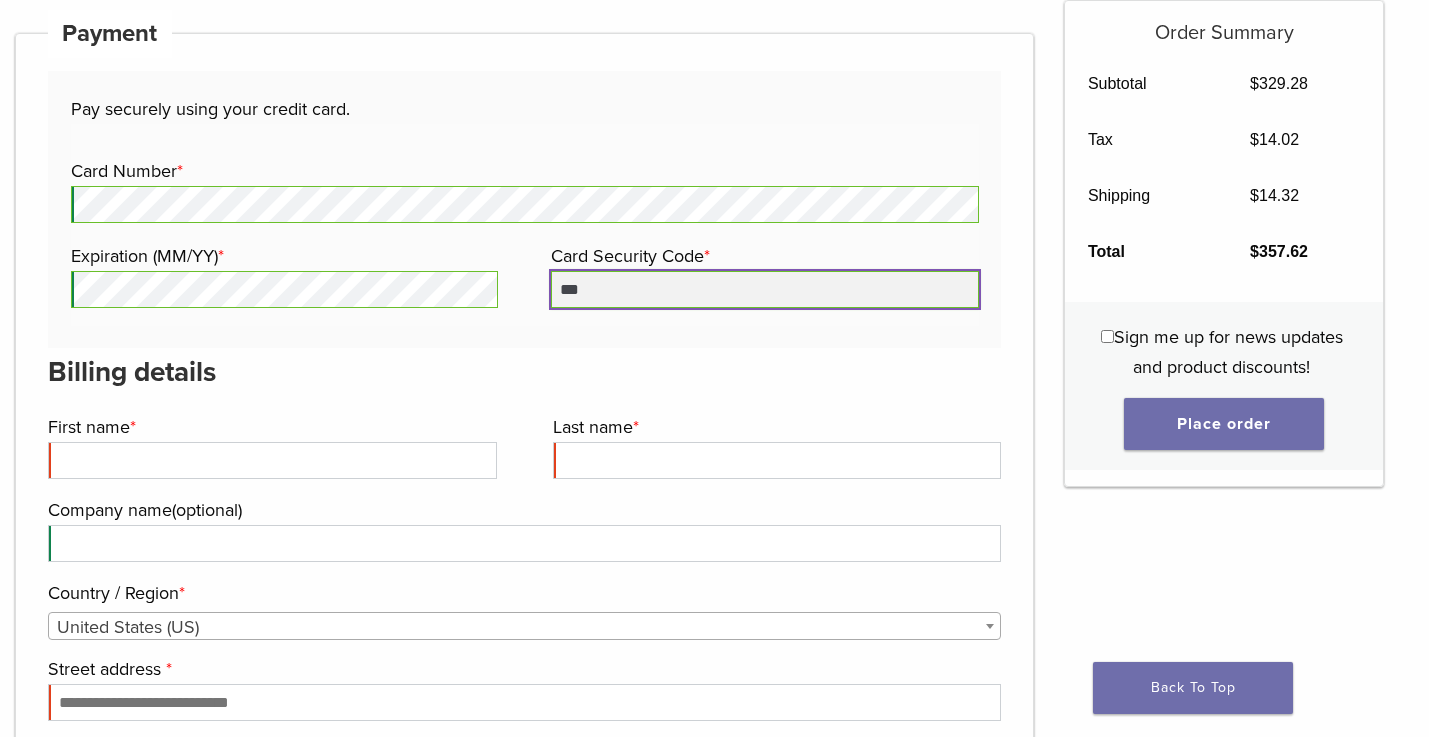 type on "***" 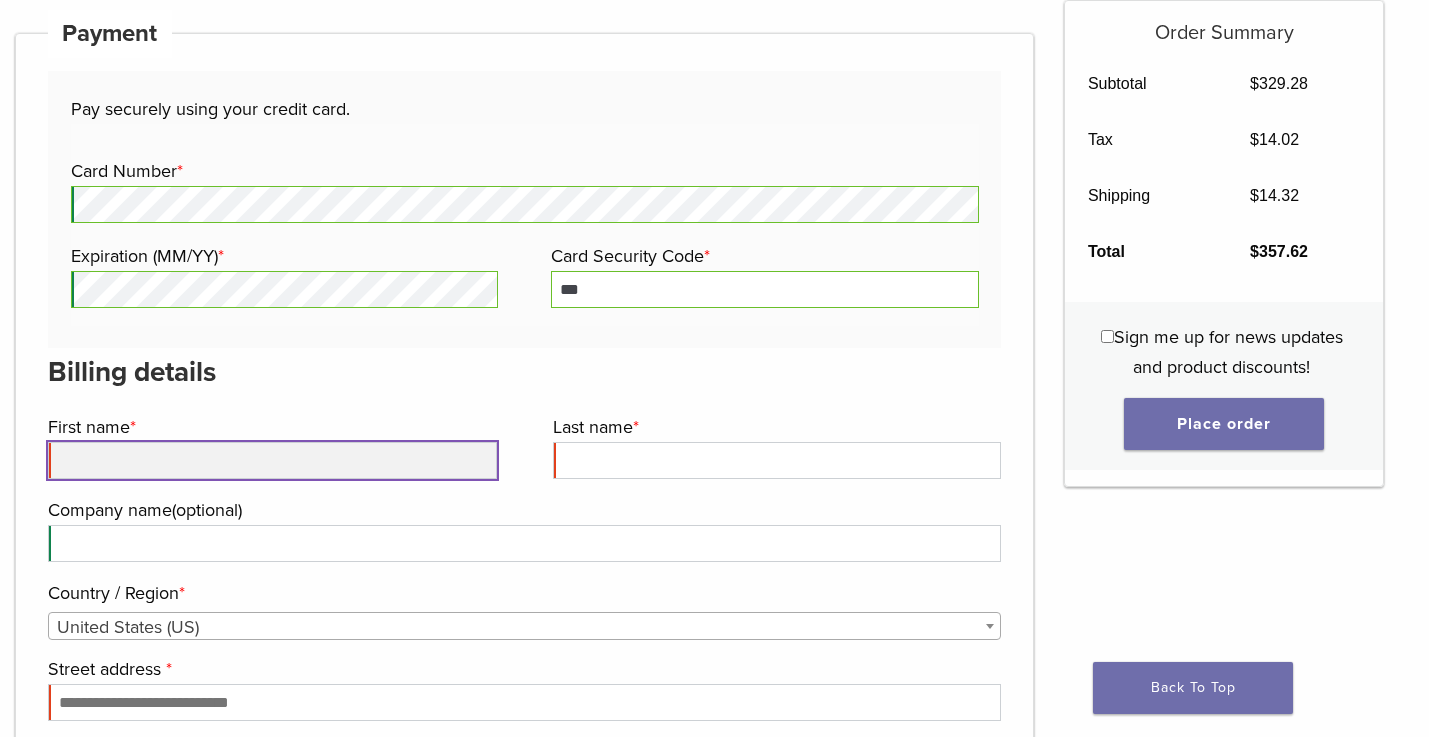click on "First name  *" at bounding box center (272, 460) 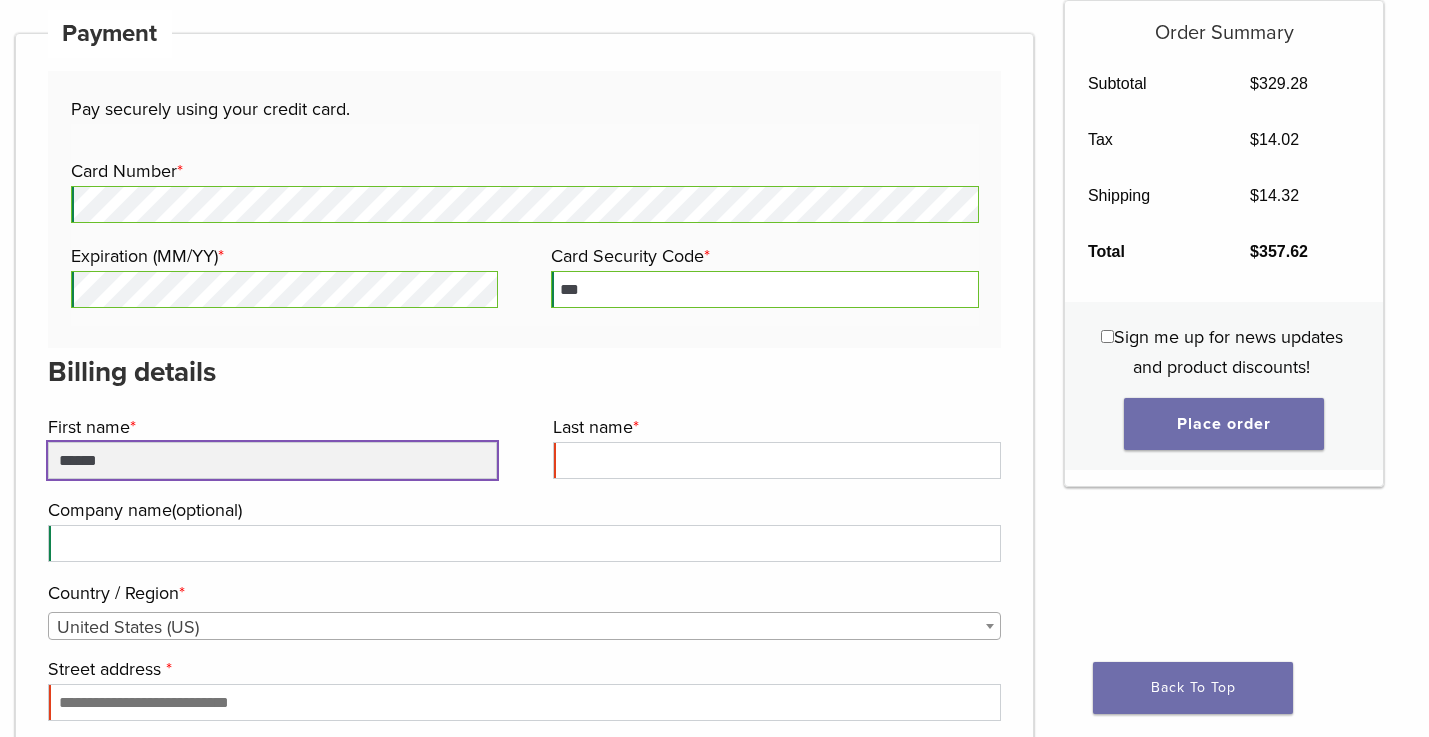 type on "******" 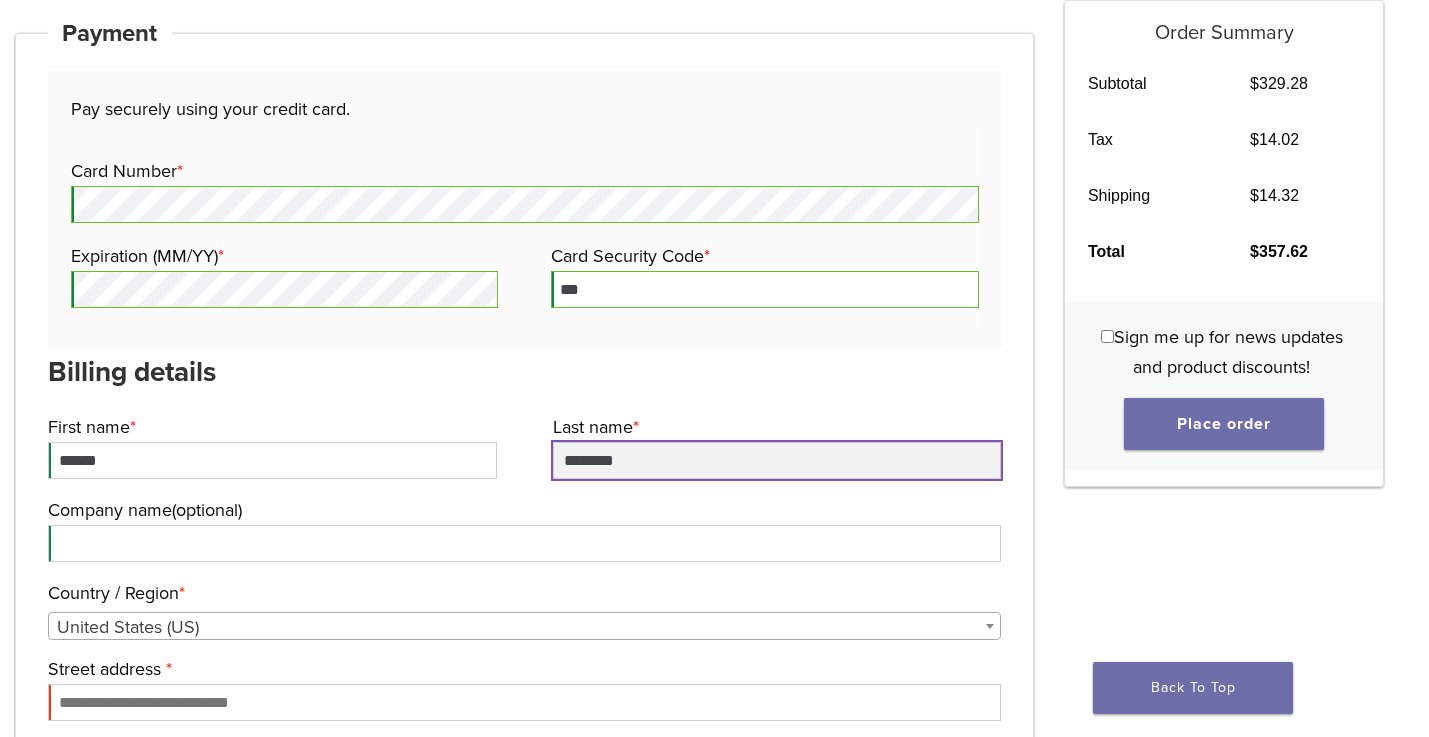 type on "********" 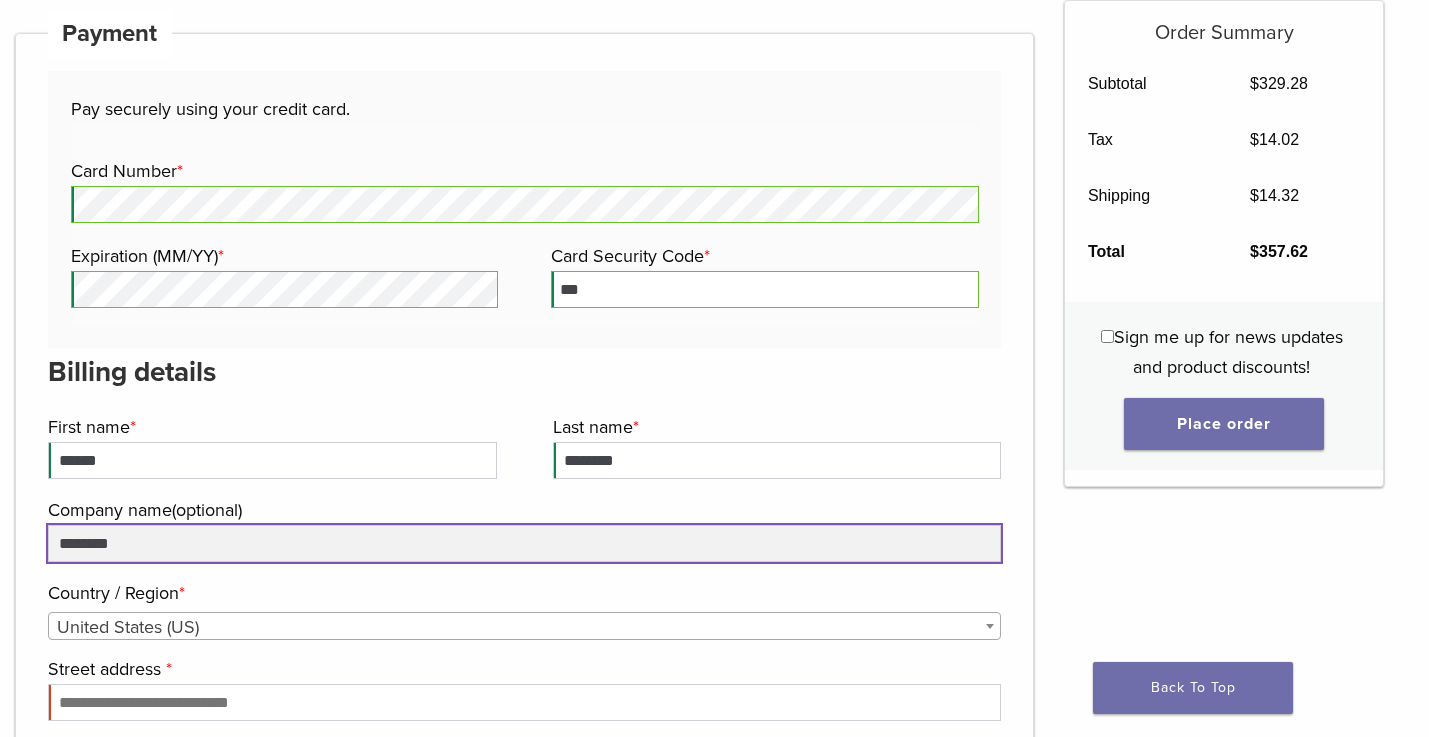type on "**********" 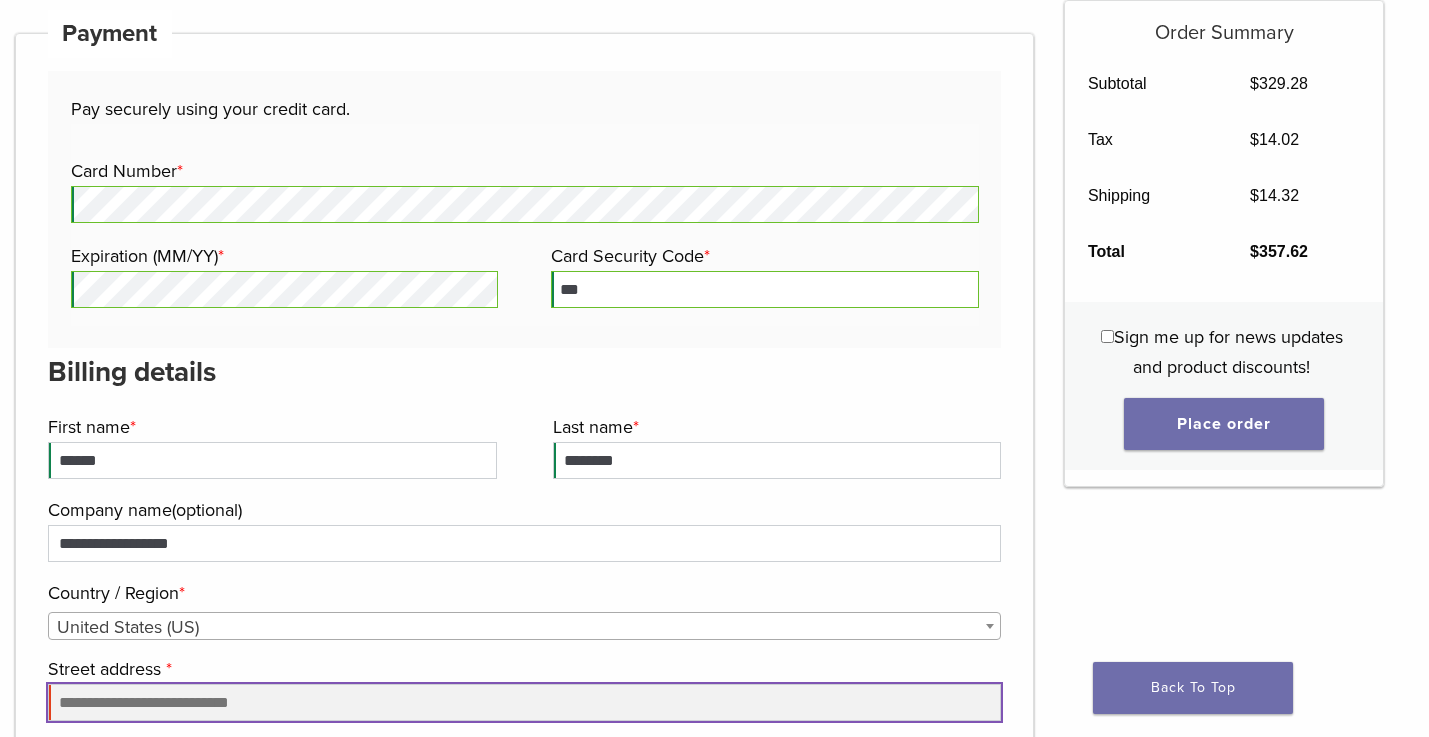 type on "**********" 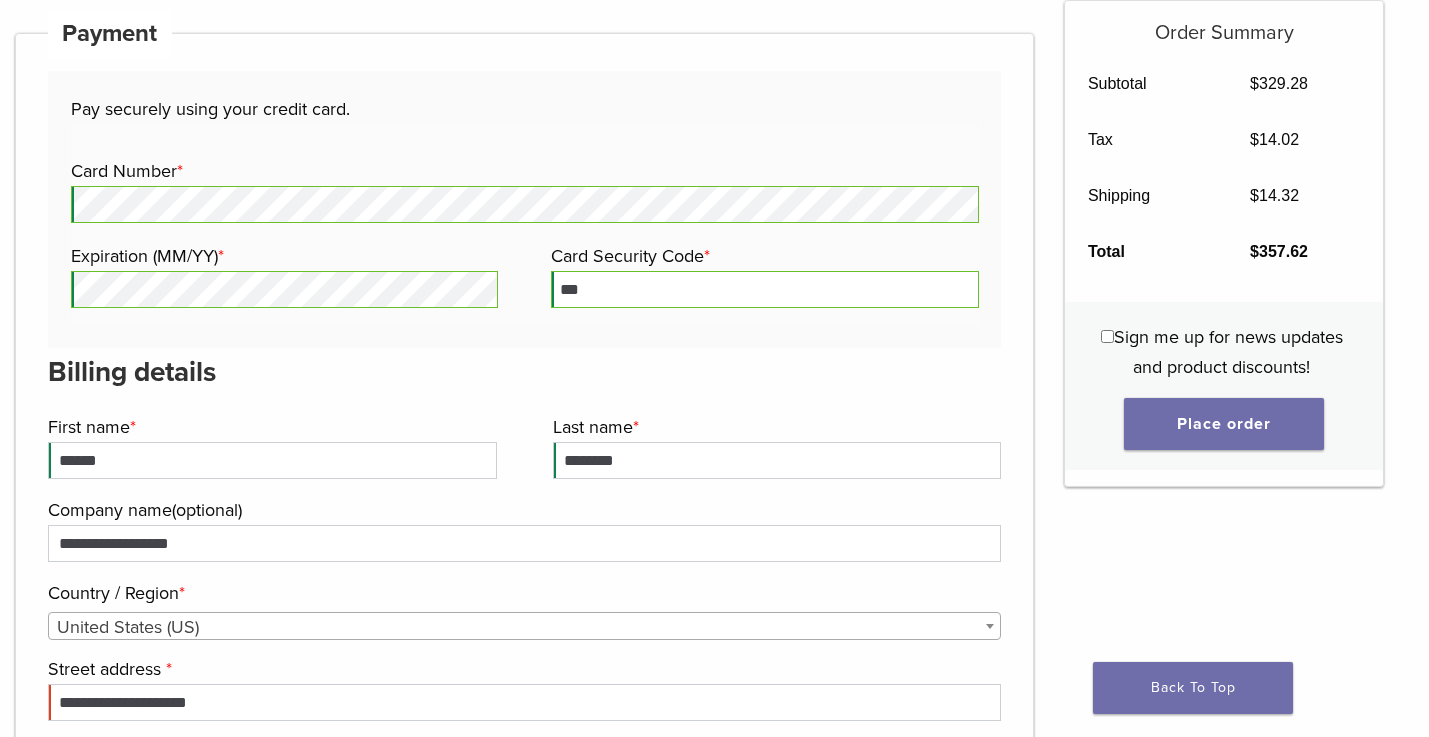 type on "******" 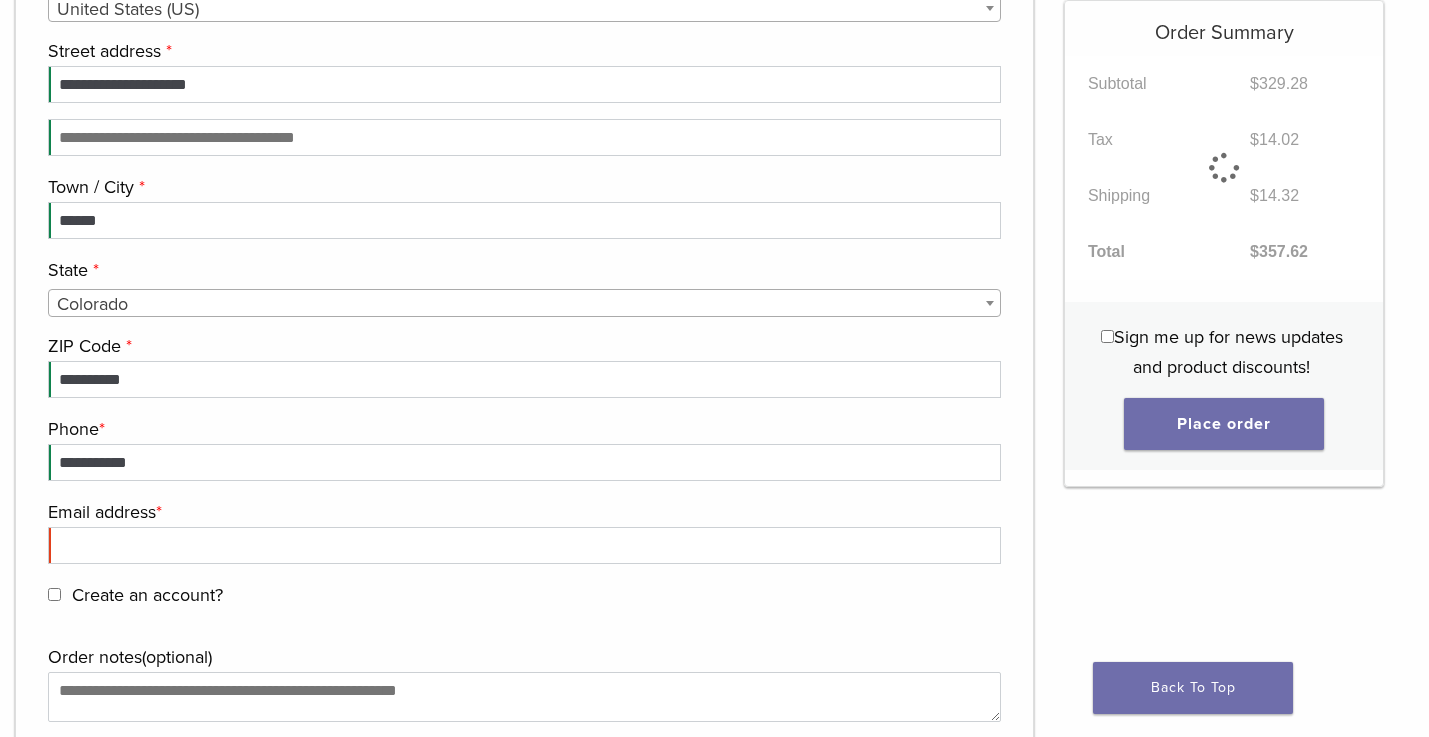 scroll, scrollTop: 2653, scrollLeft: 0, axis: vertical 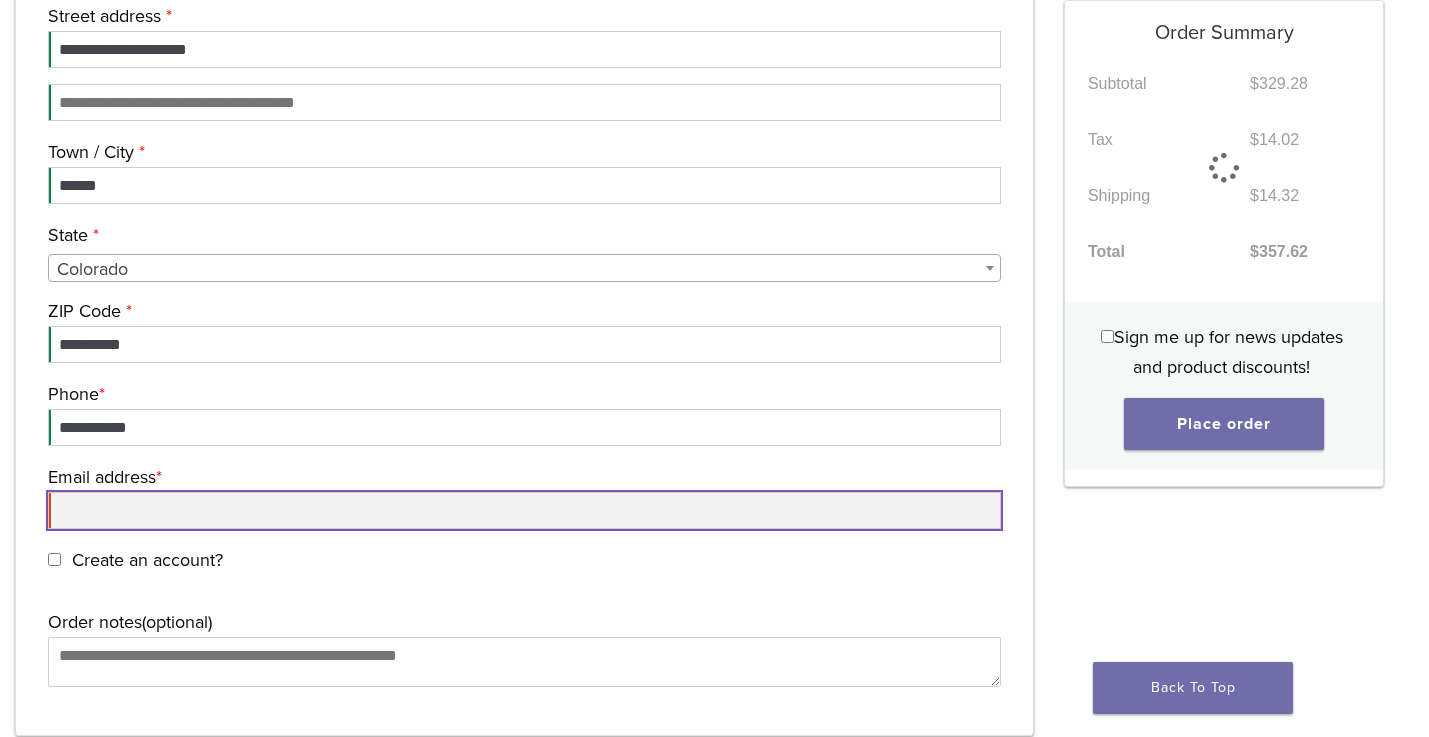 click on "Email address  *" at bounding box center [524, 510] 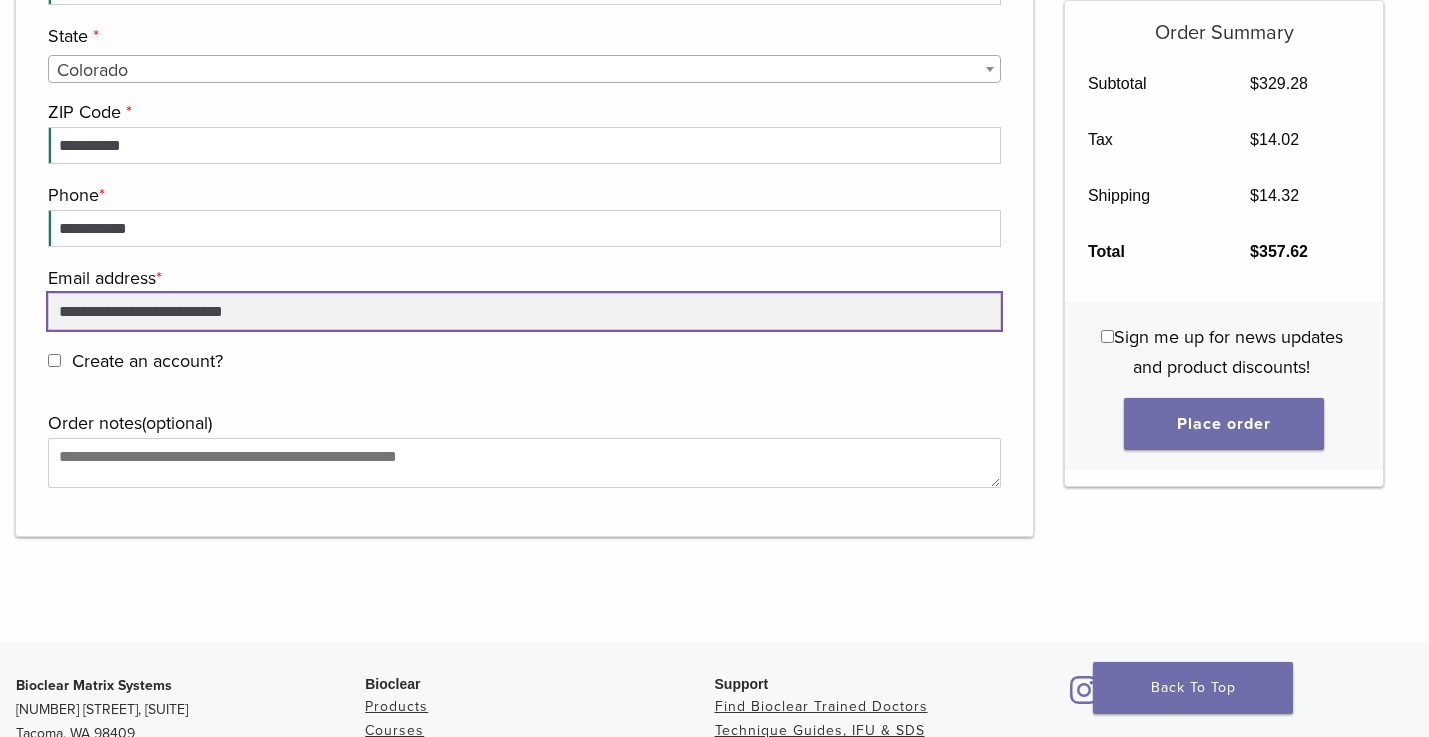 scroll, scrollTop: 2853, scrollLeft: 0, axis: vertical 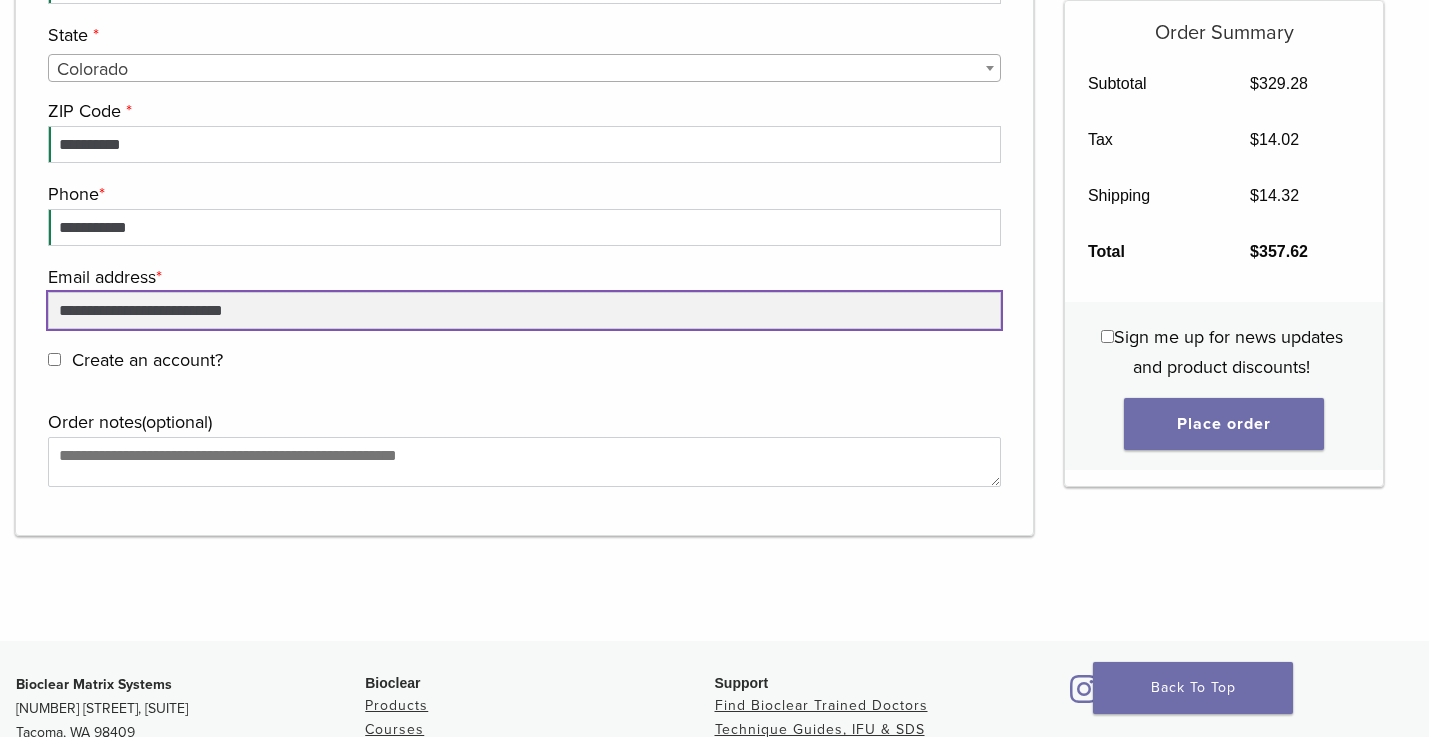 type on "**********" 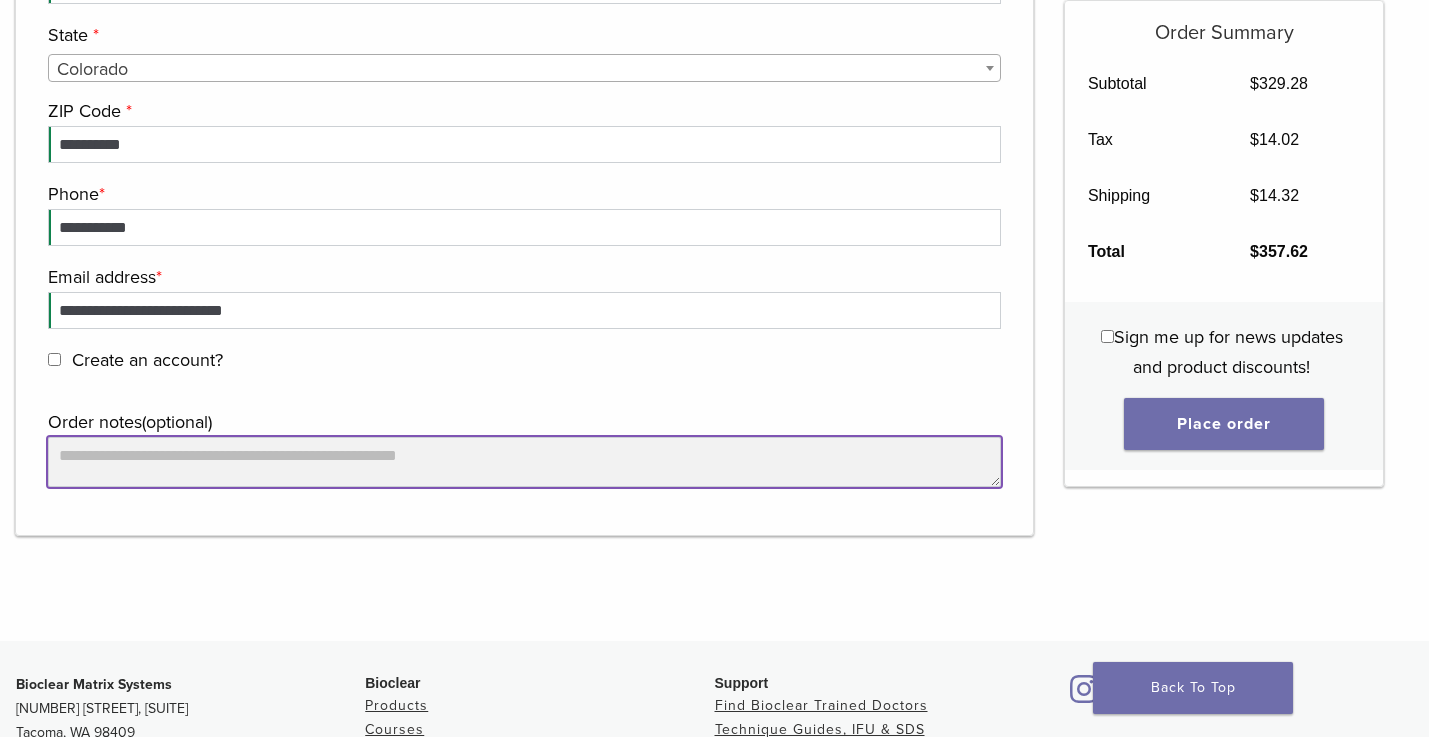 click on "Order notes  (optional)" at bounding box center (524, 462) 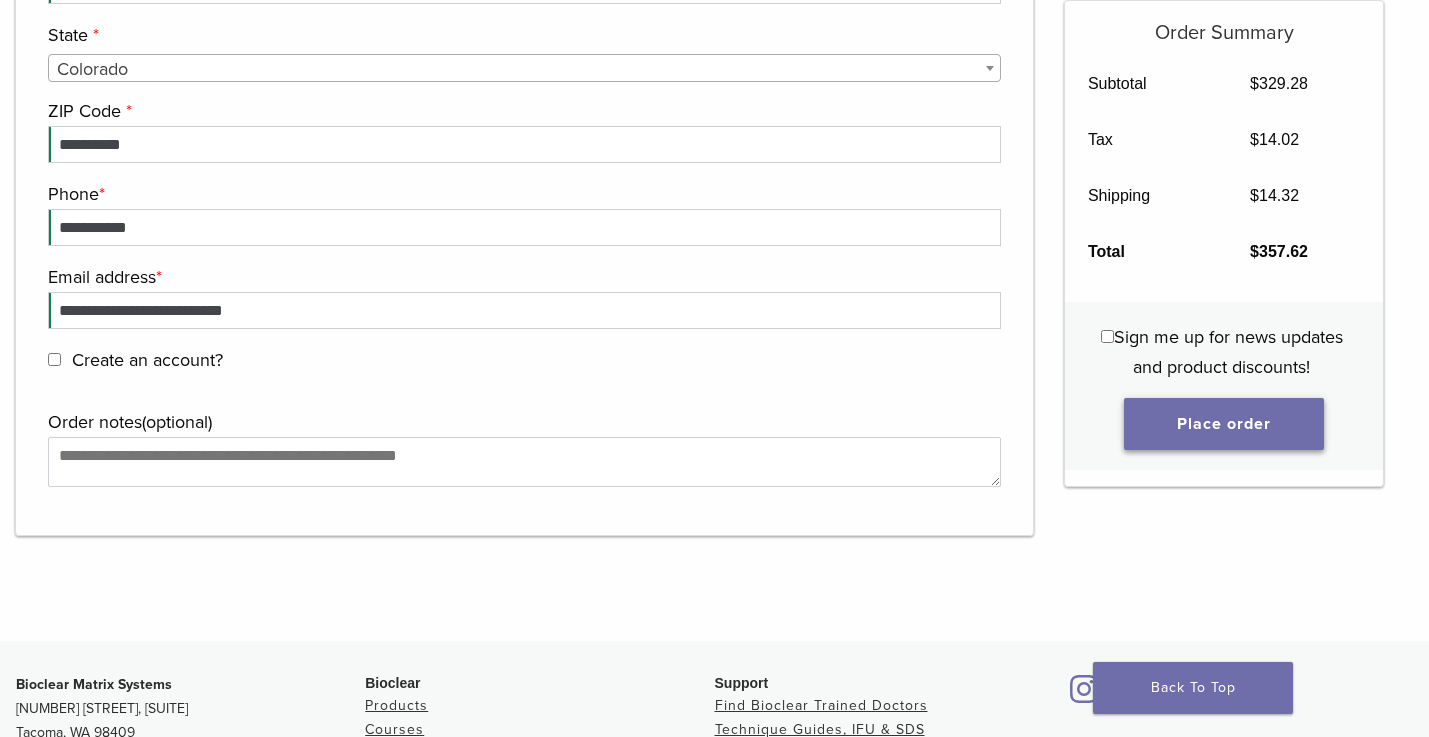 click on "Place order" at bounding box center (1224, 424) 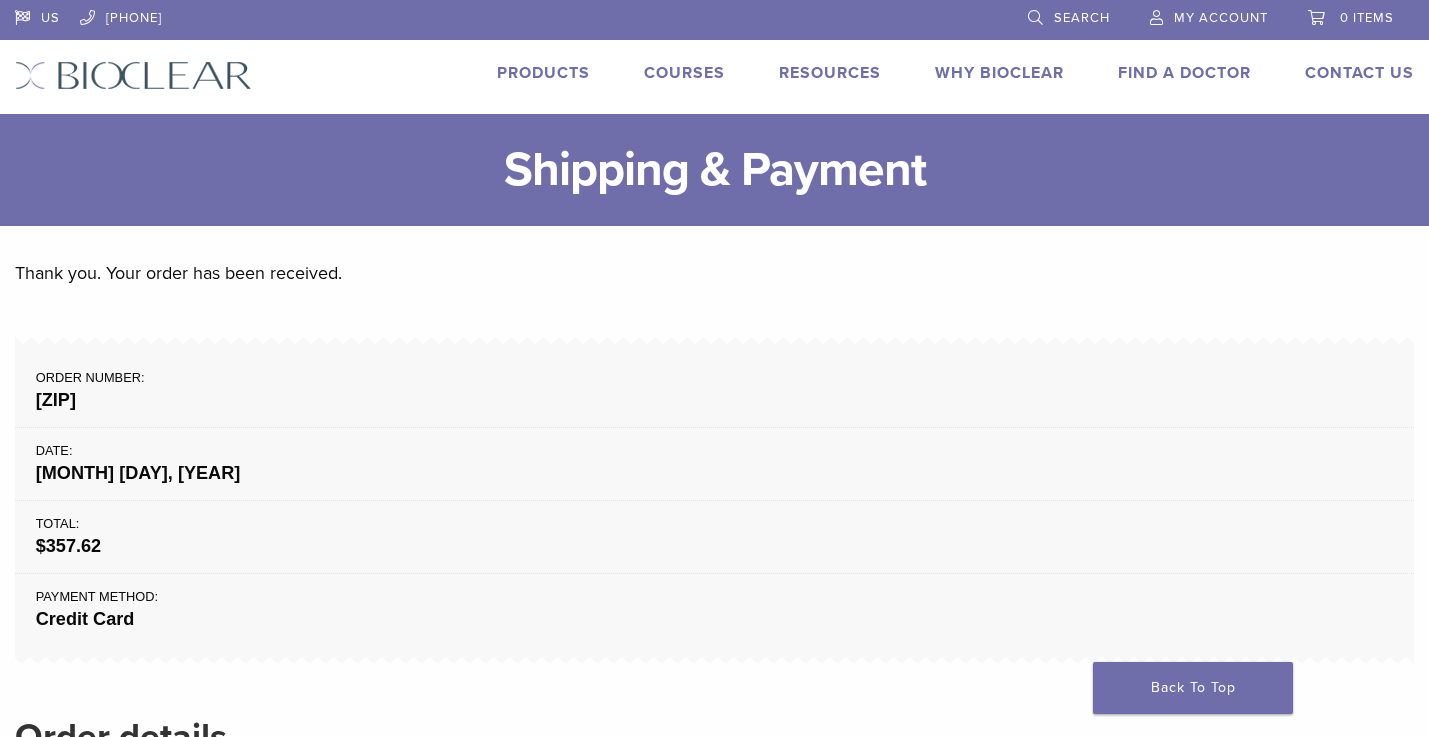 scroll, scrollTop: 0, scrollLeft: 0, axis: both 